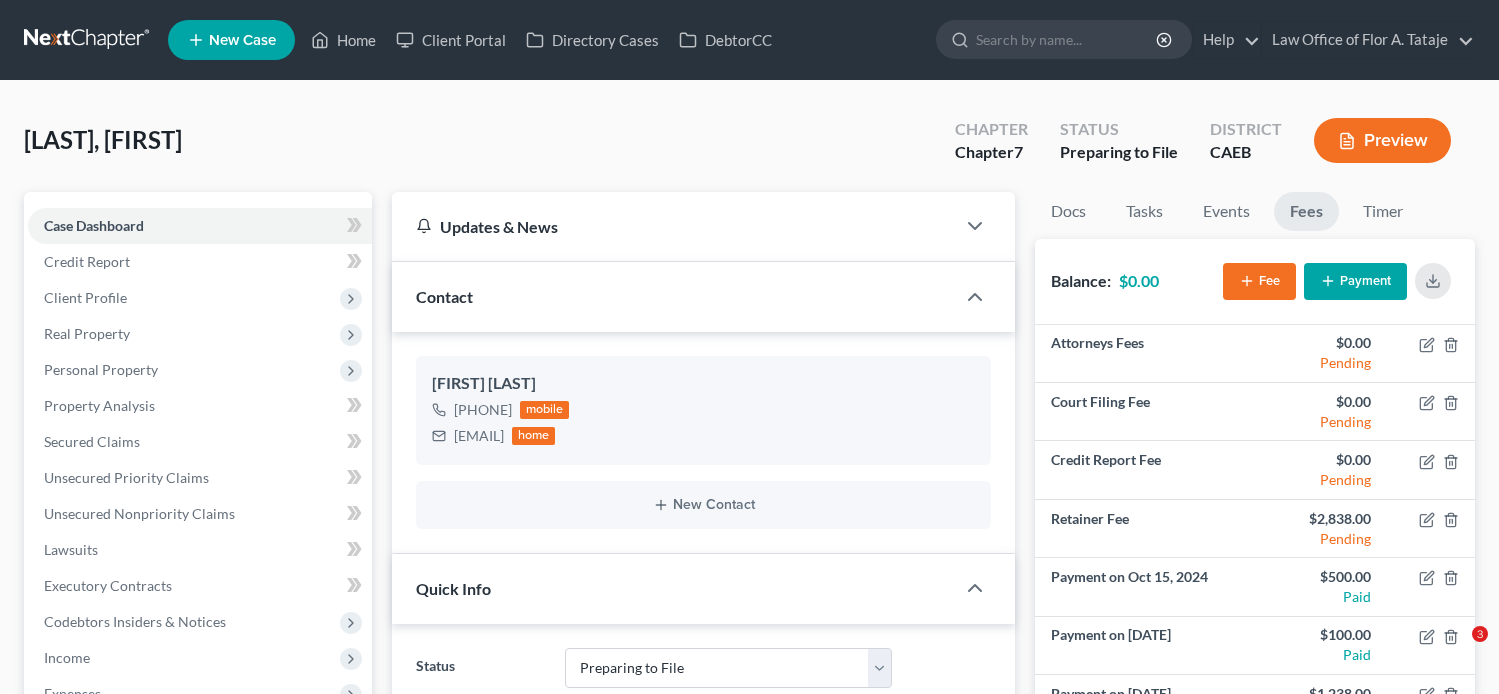 select on "17" 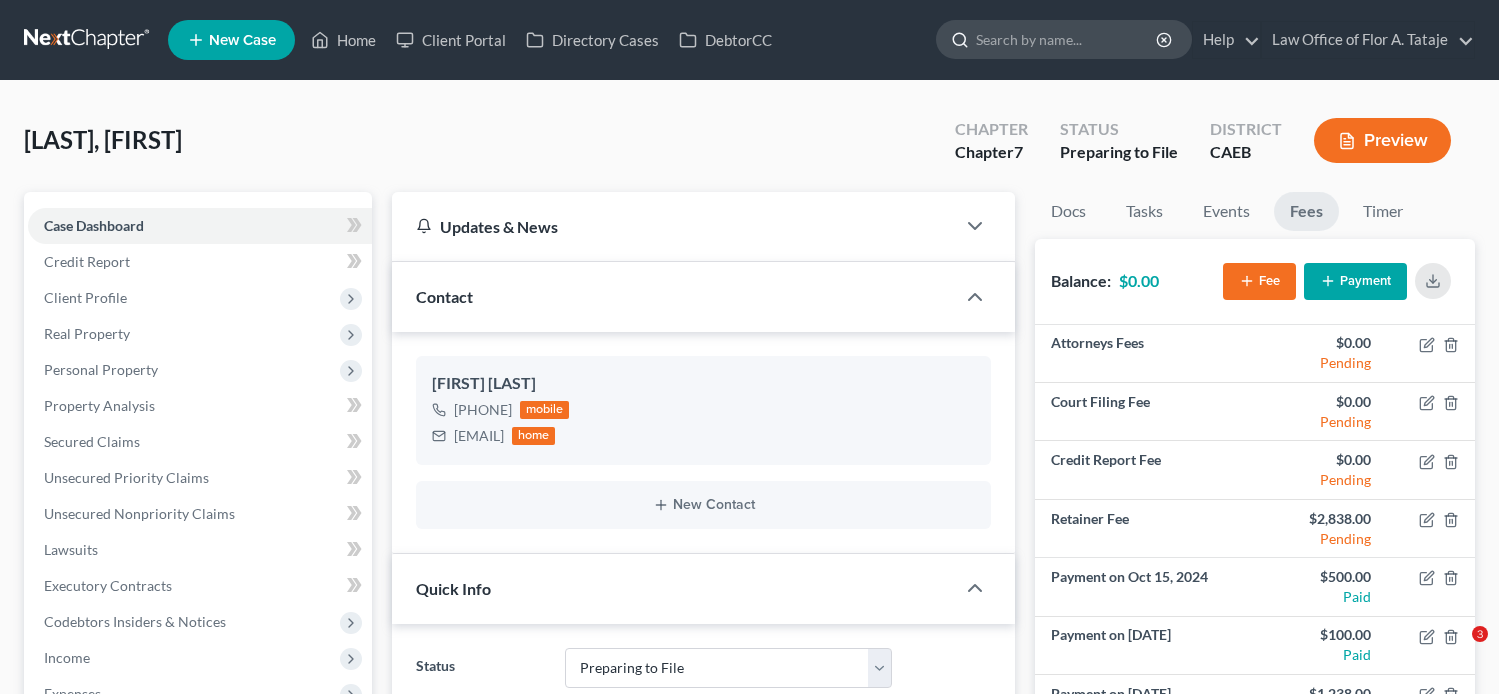 scroll, scrollTop: 0, scrollLeft: 0, axis: both 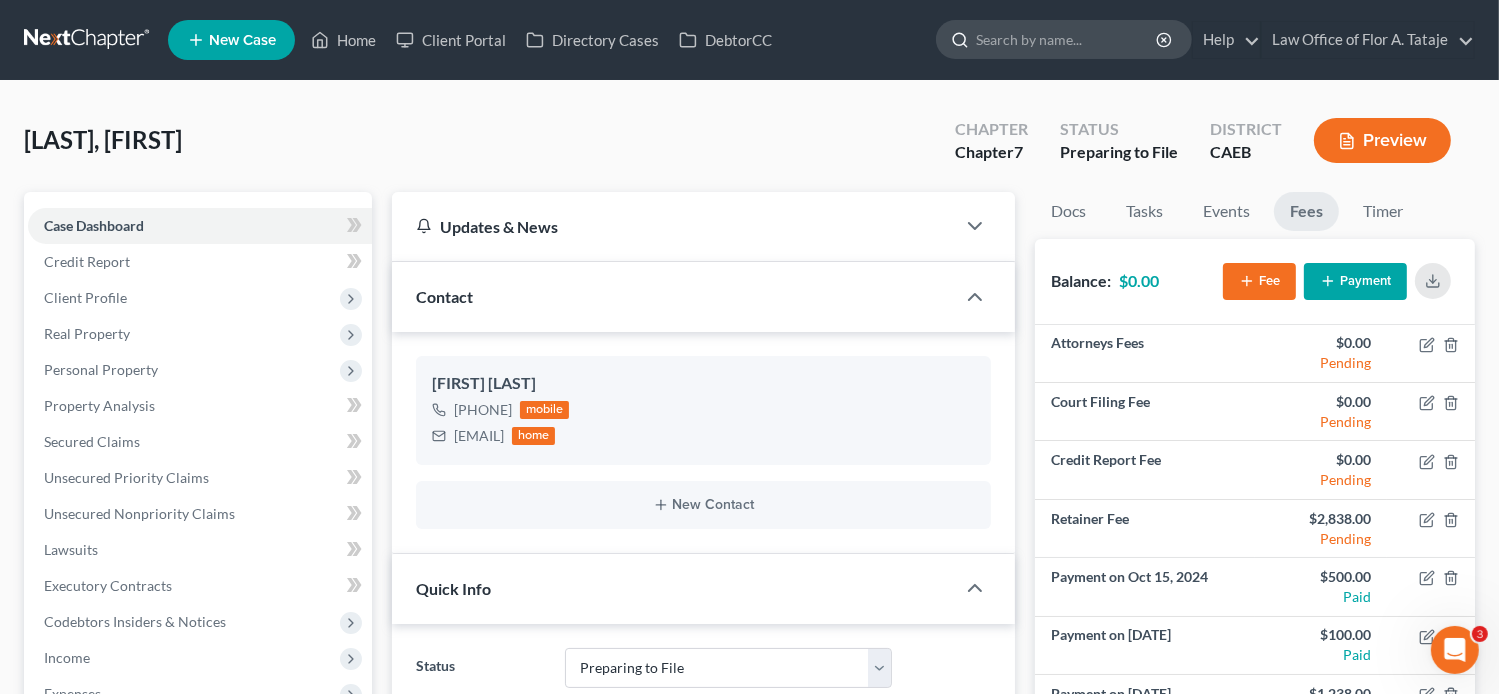 click at bounding box center (1067, 39) 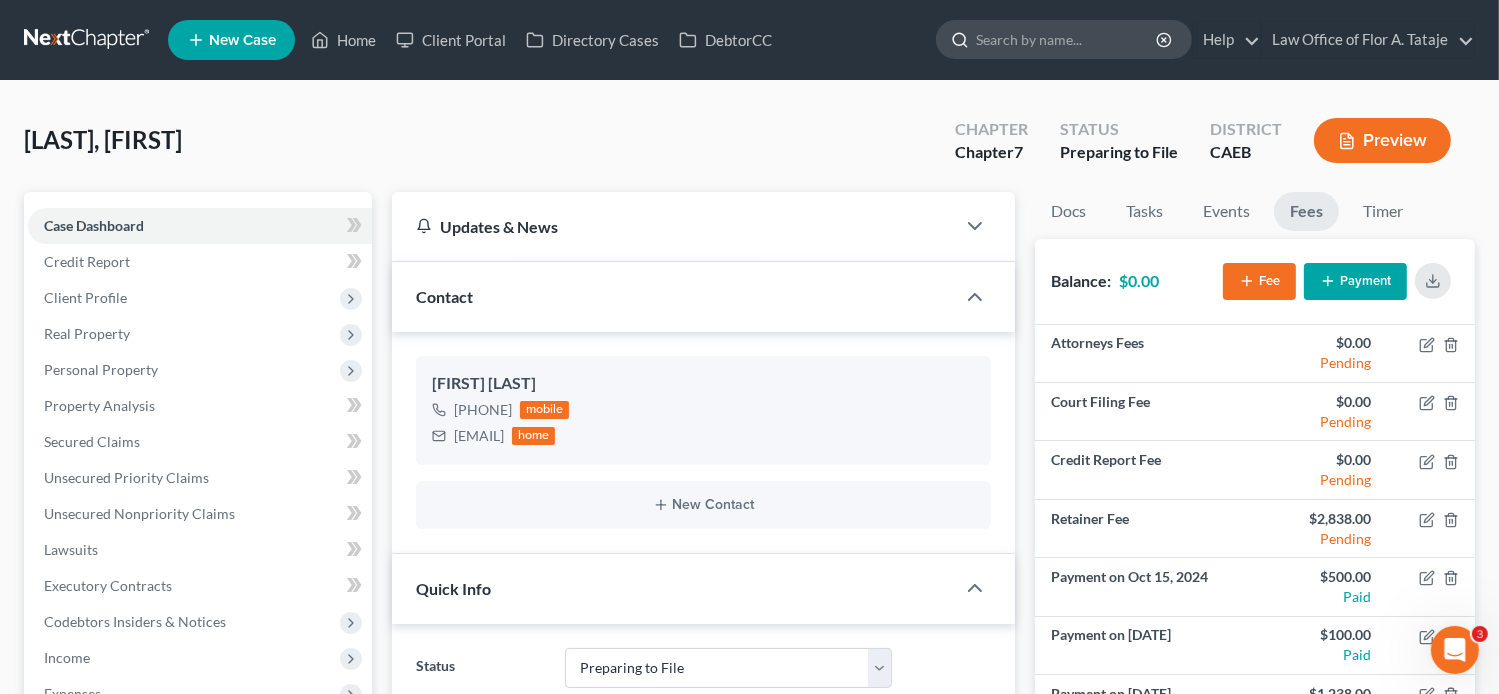 paste on "[FIRST] [LAST]" 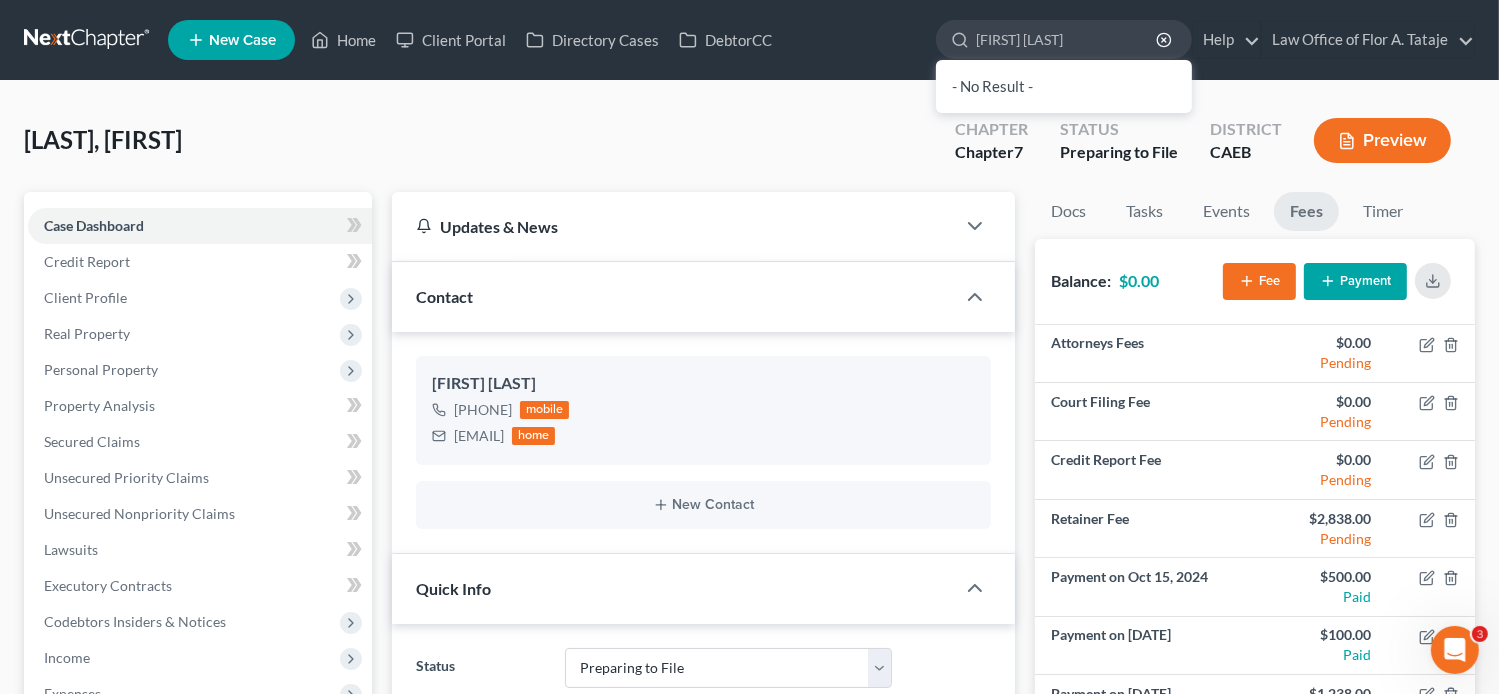 type on "[FIRST] [LAST]" 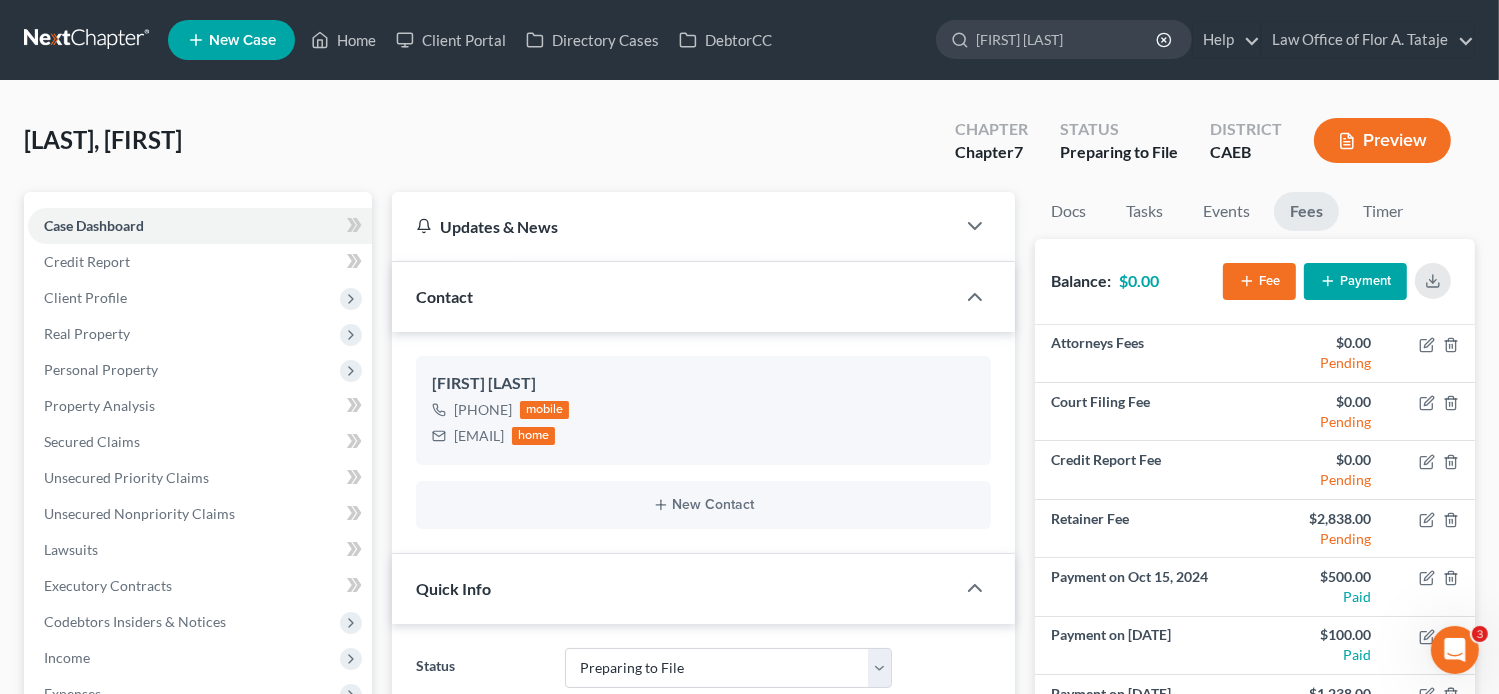 click on "[LAST], [FIRST] Upgraded Chapter Chapter  7 Status Preparing to File District CAEB Preview Petition Navigation
Case Dashboard
Payments
Invoices
Payments
Payments
Credit Report" at bounding box center (749, 1218) 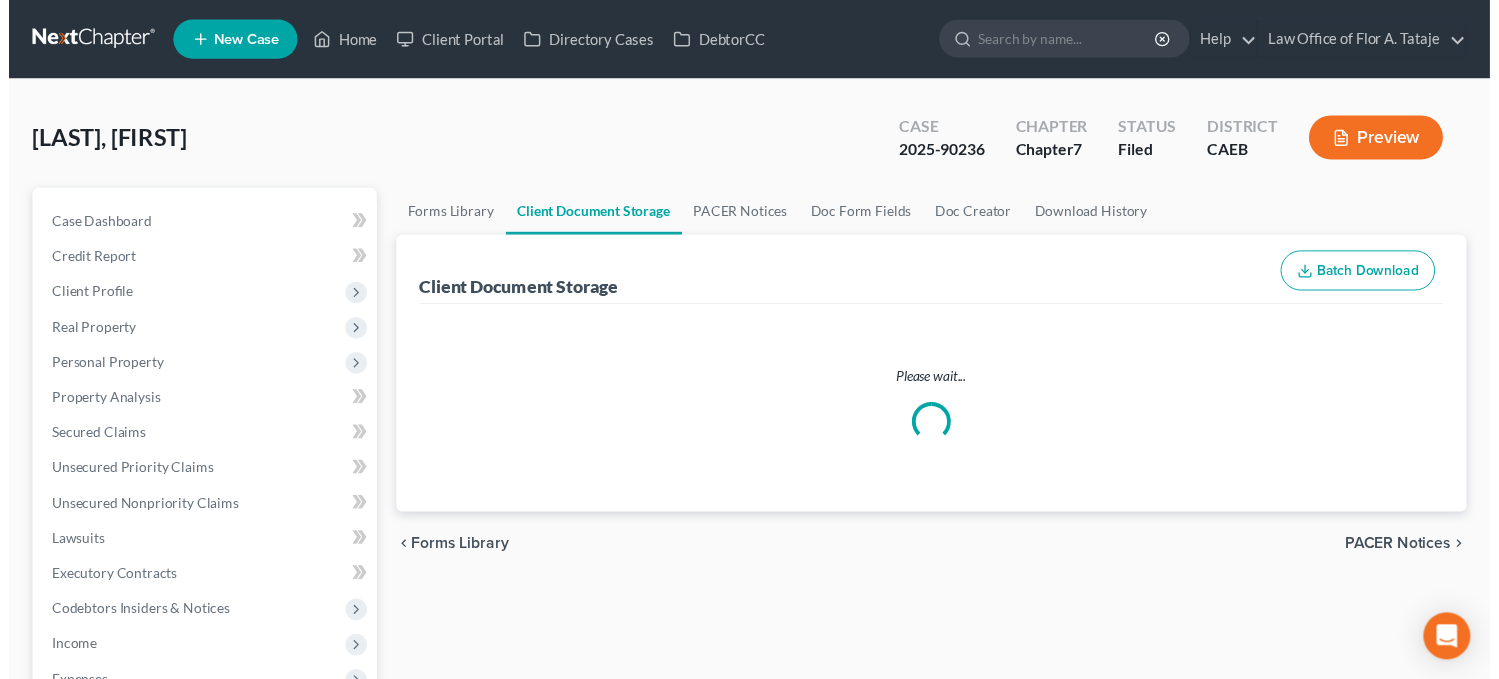 scroll, scrollTop: 23, scrollLeft: 0, axis: vertical 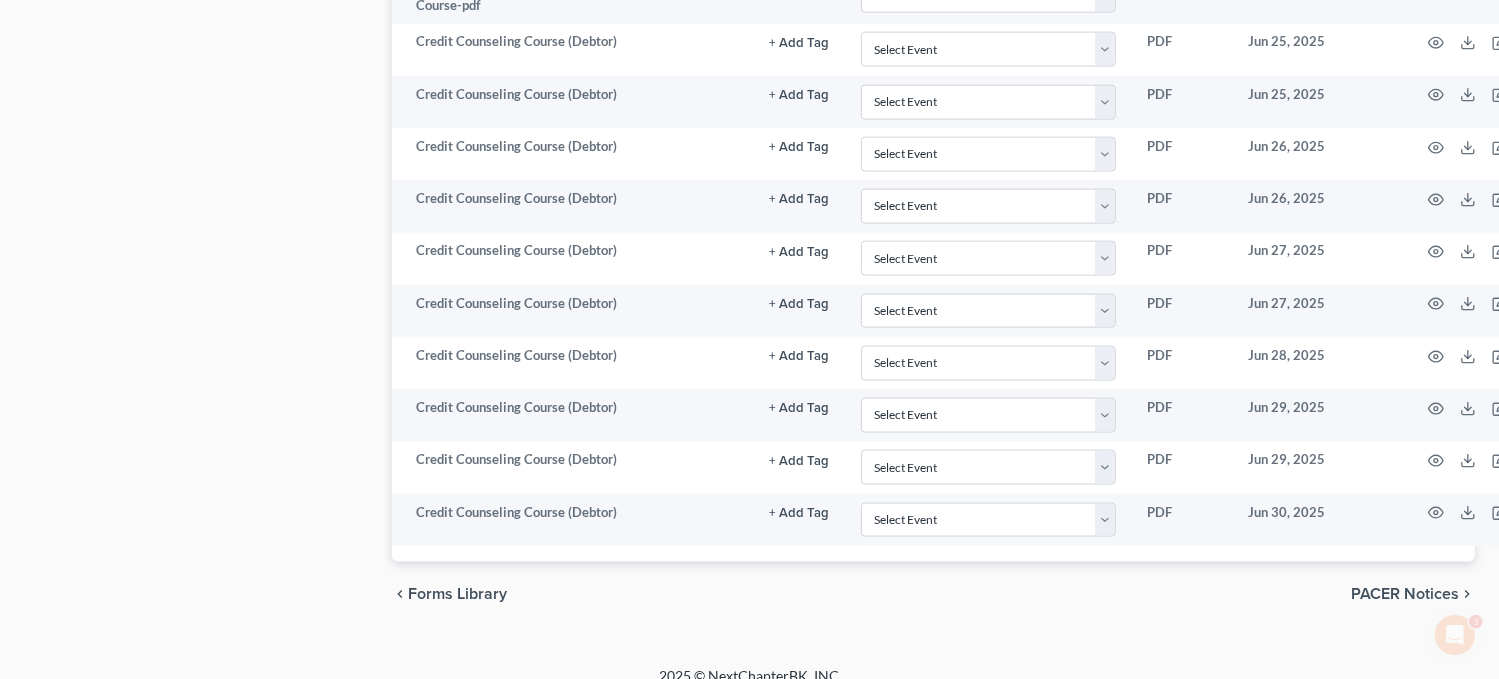 click on "Case Dashboard
Payments
Invoices
Payments
Payments
Credit Report
Client Profile" at bounding box center (198, -925) 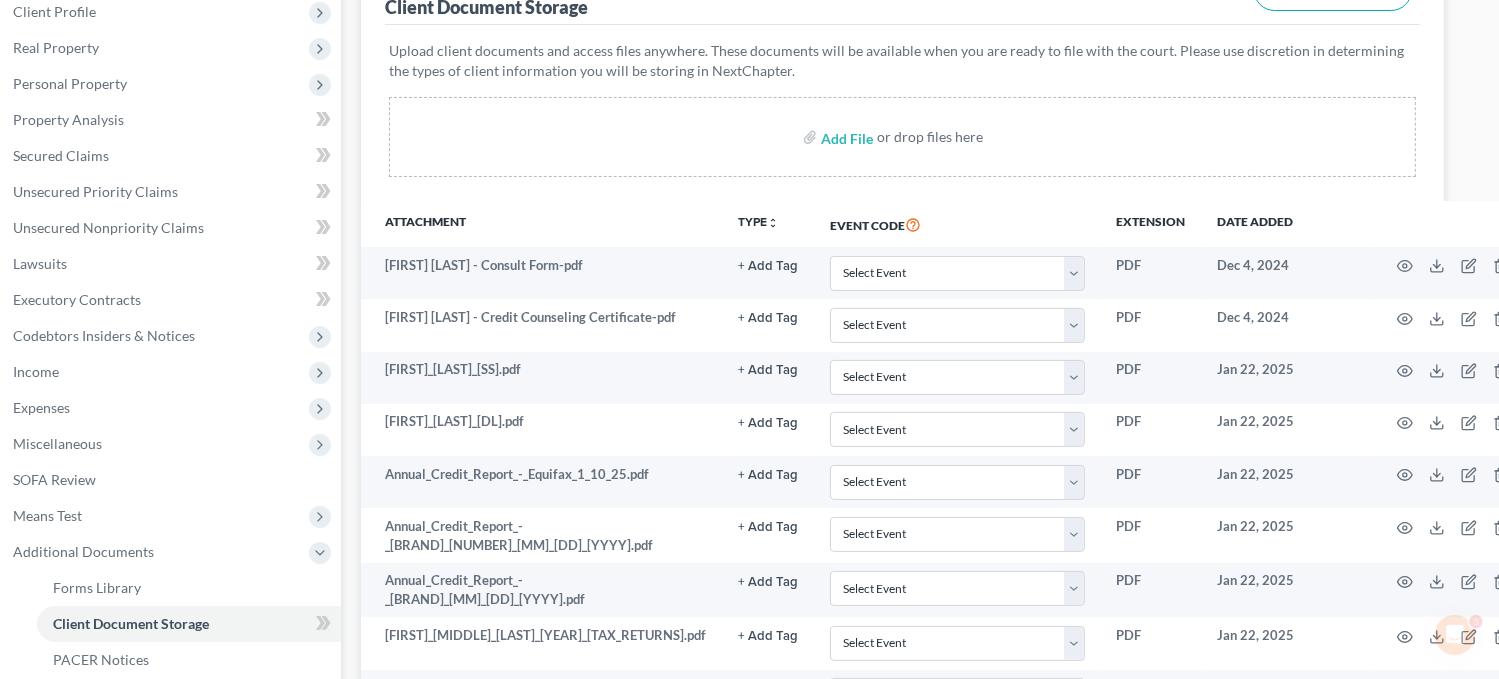 scroll, scrollTop: 0, scrollLeft: 31, axis: horizontal 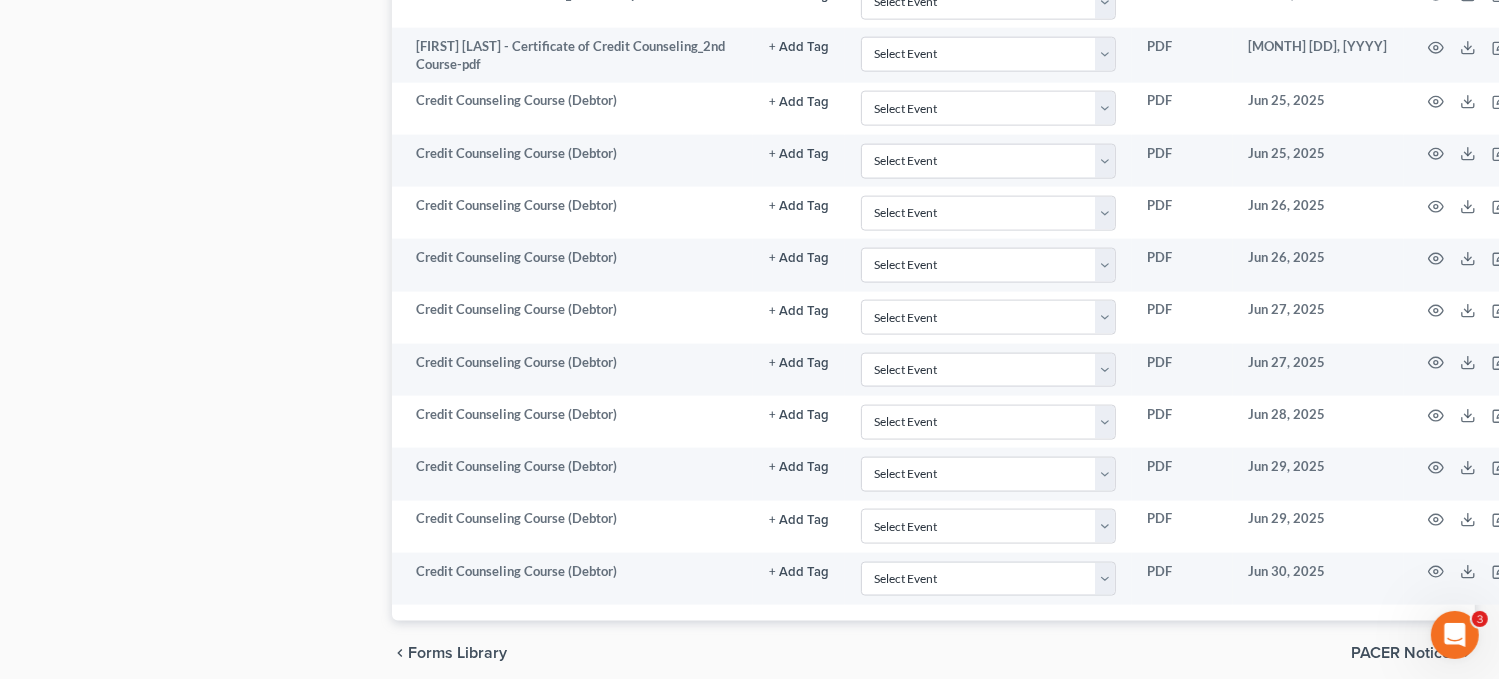 click on "Case Dashboard
Payments
Invoices
Payments
Payments
Credit Report
Client Profile" at bounding box center (198, -866) 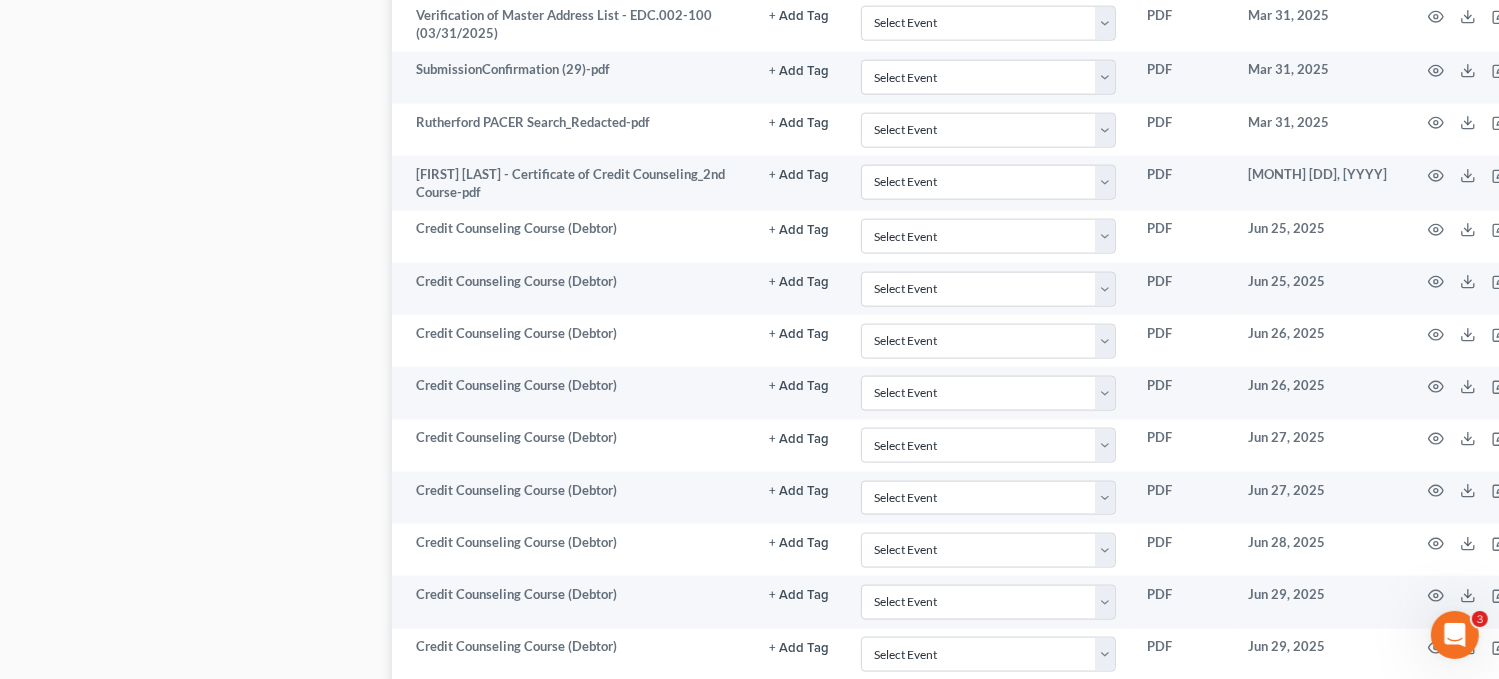scroll, scrollTop: 2667, scrollLeft: 0, axis: vertical 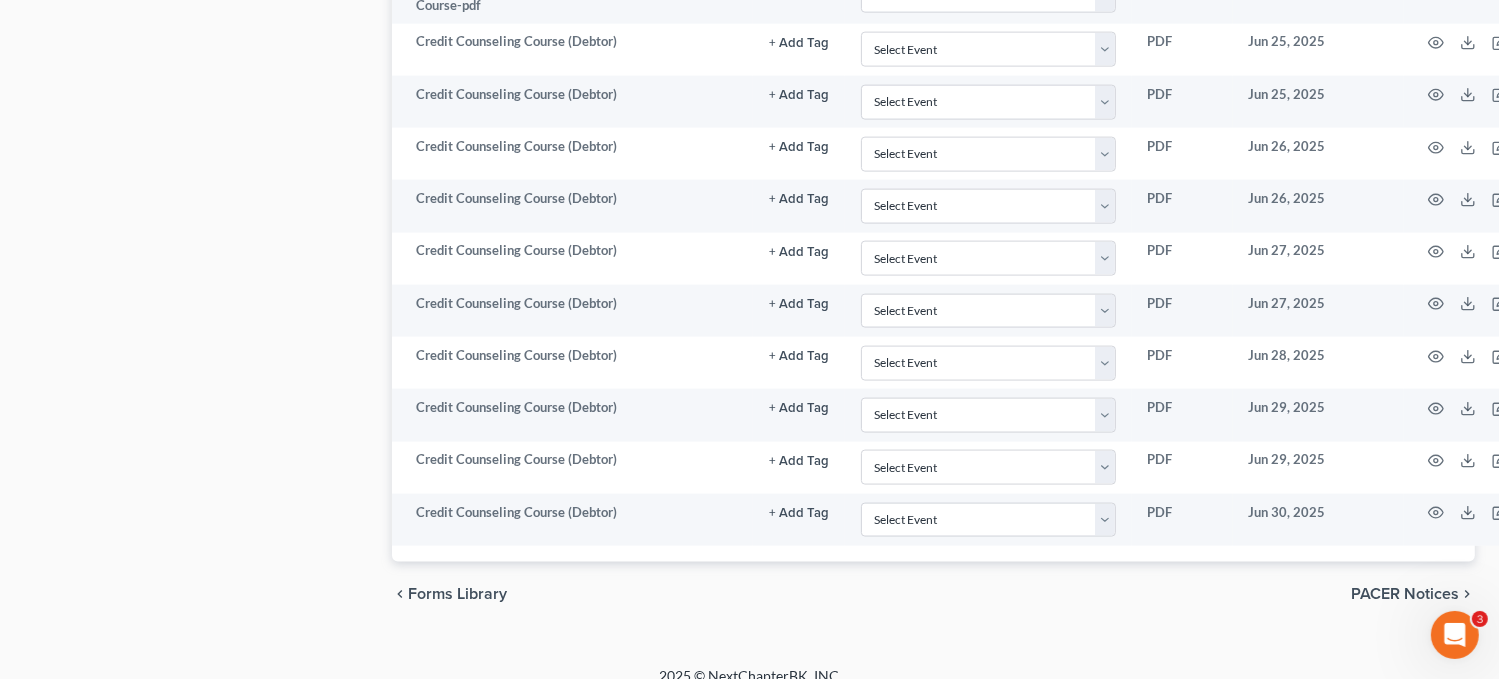 click on "Case Dashboard
Payments
Invoices
Payments
Payments
Credit Report
Client Profile" at bounding box center [198, -925] 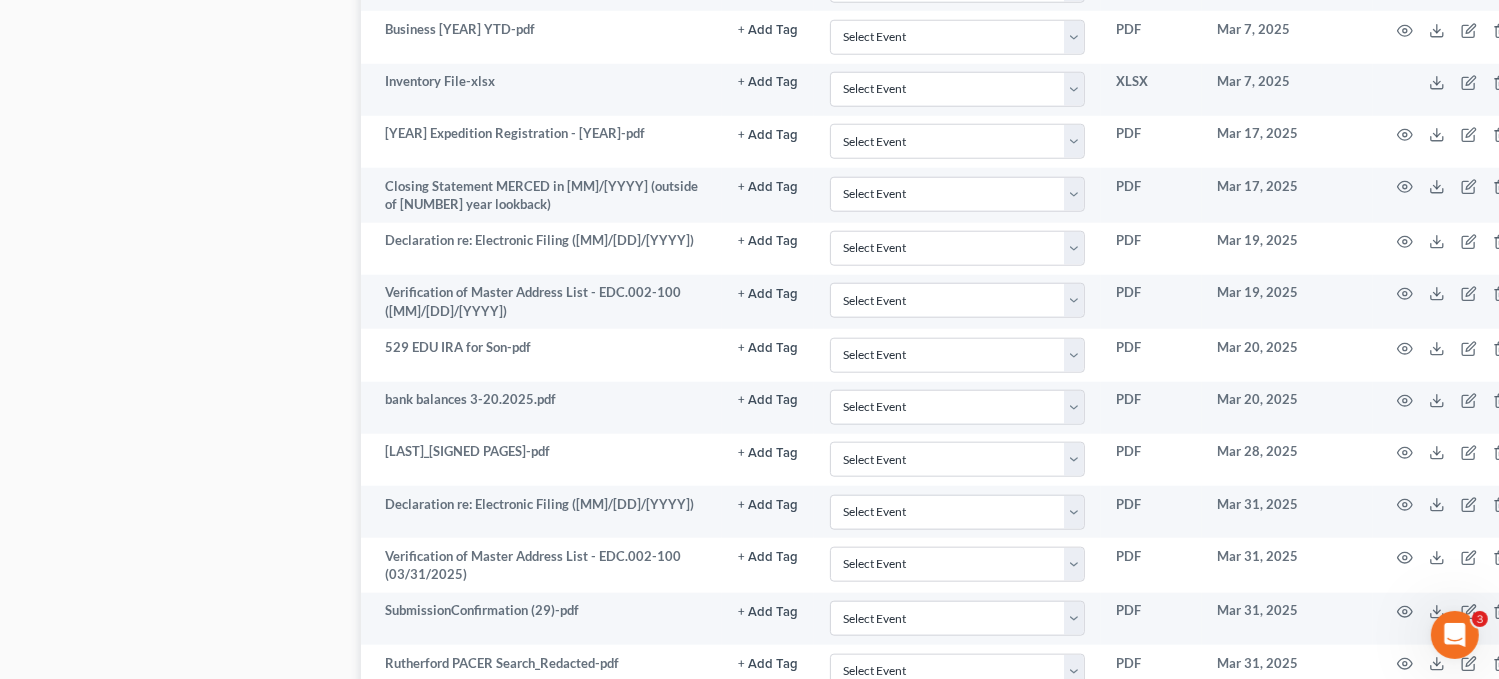 scroll, scrollTop: 1940, scrollLeft: 31, axis: both 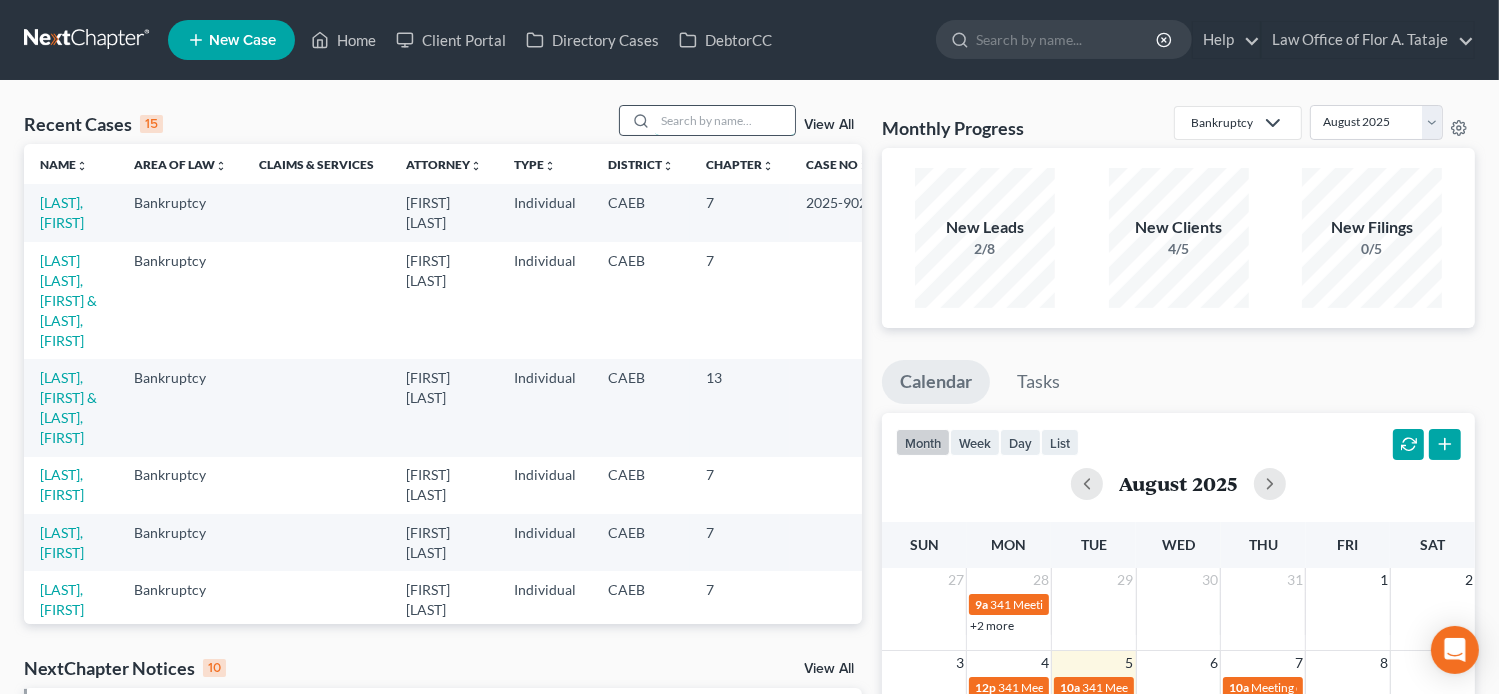 click at bounding box center (725, 120) 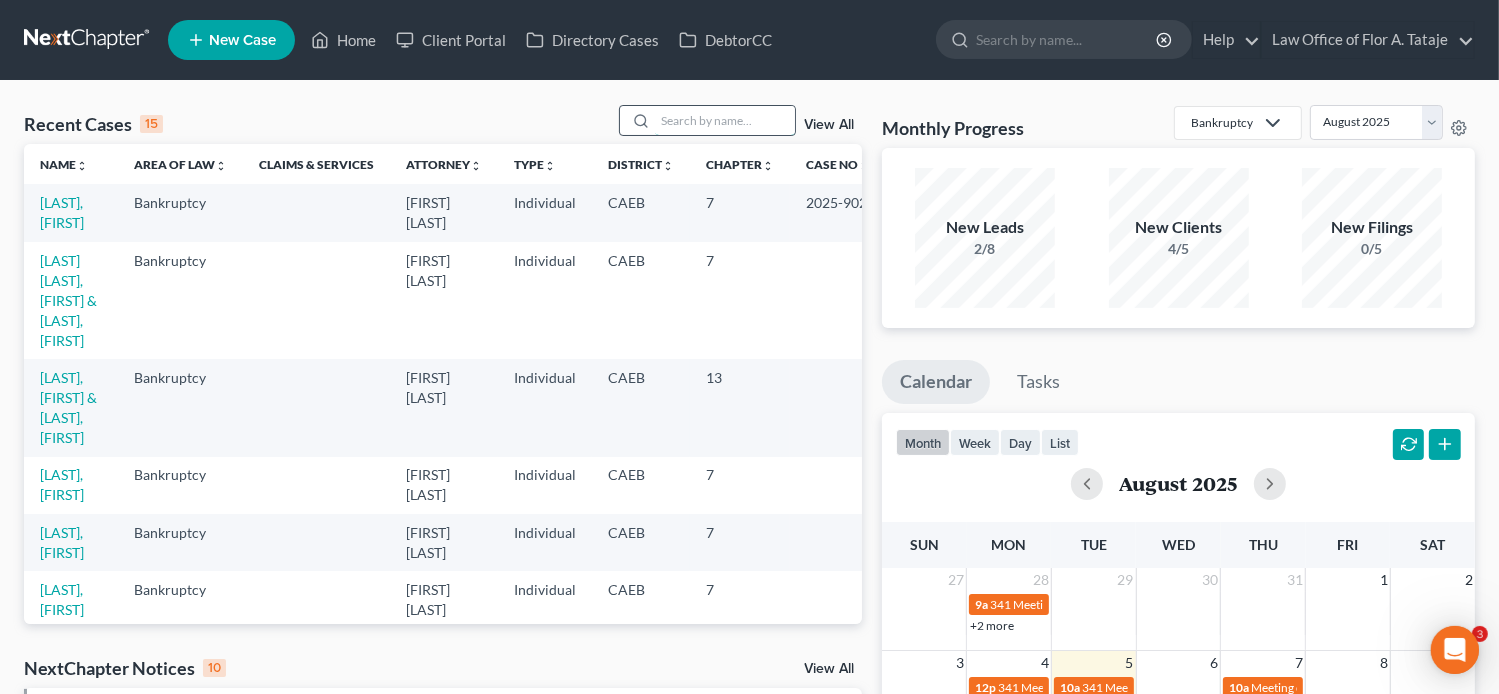 scroll, scrollTop: 0, scrollLeft: 0, axis: both 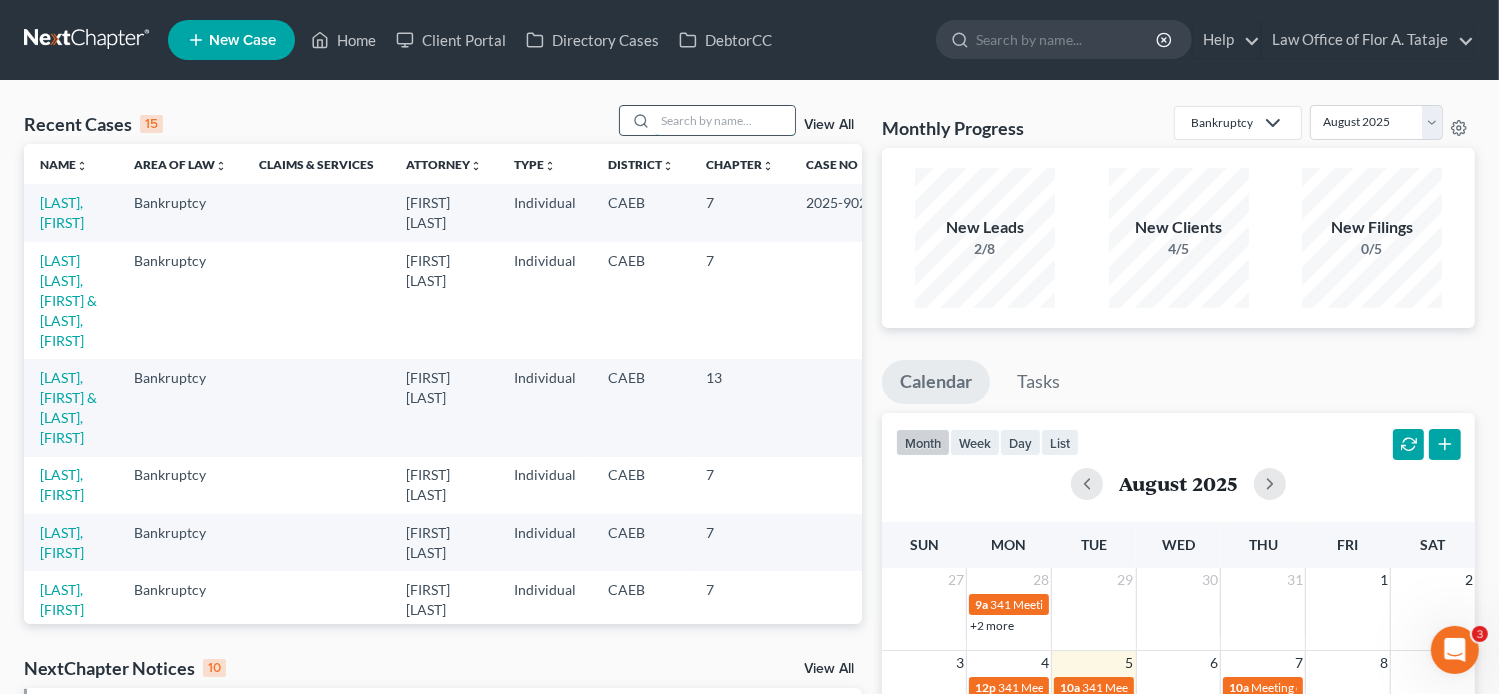paste on "[FIRST] [LAST]" 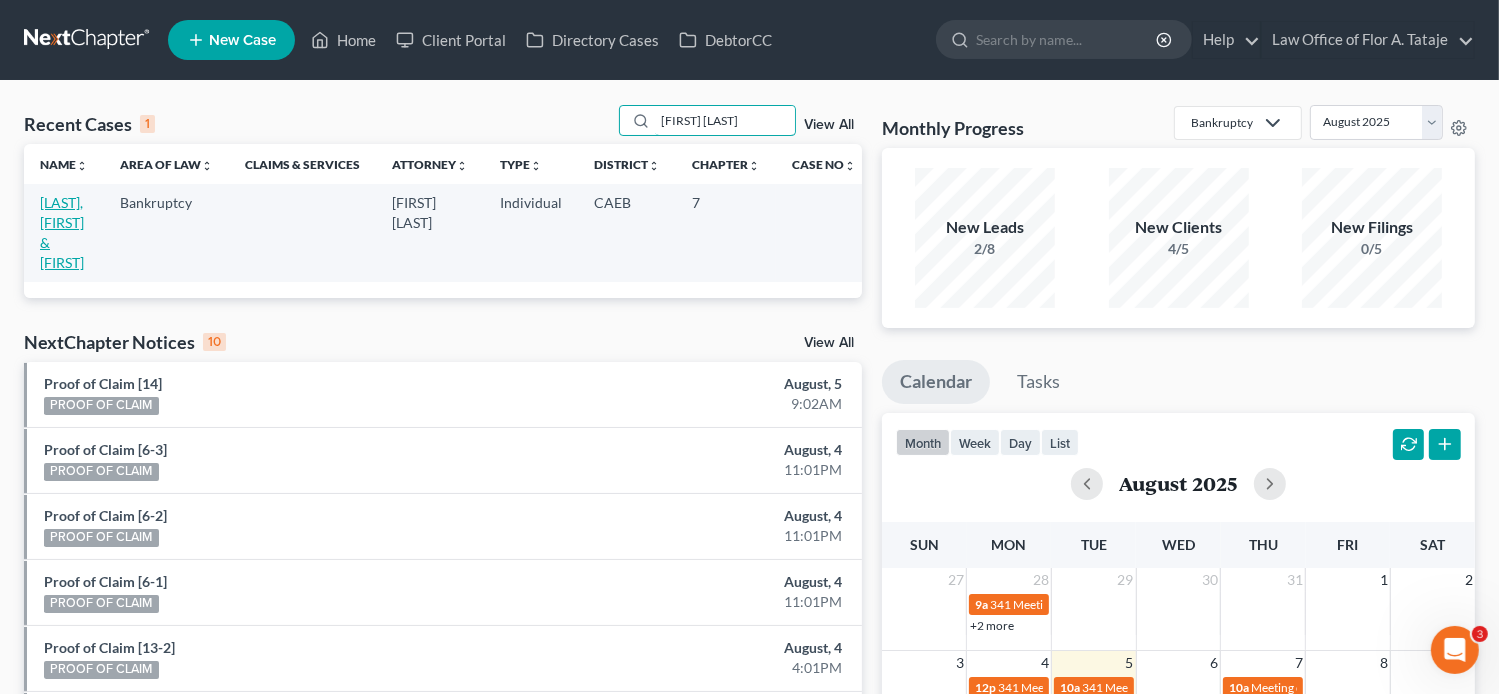 type on "[FIRST] [LAST]" 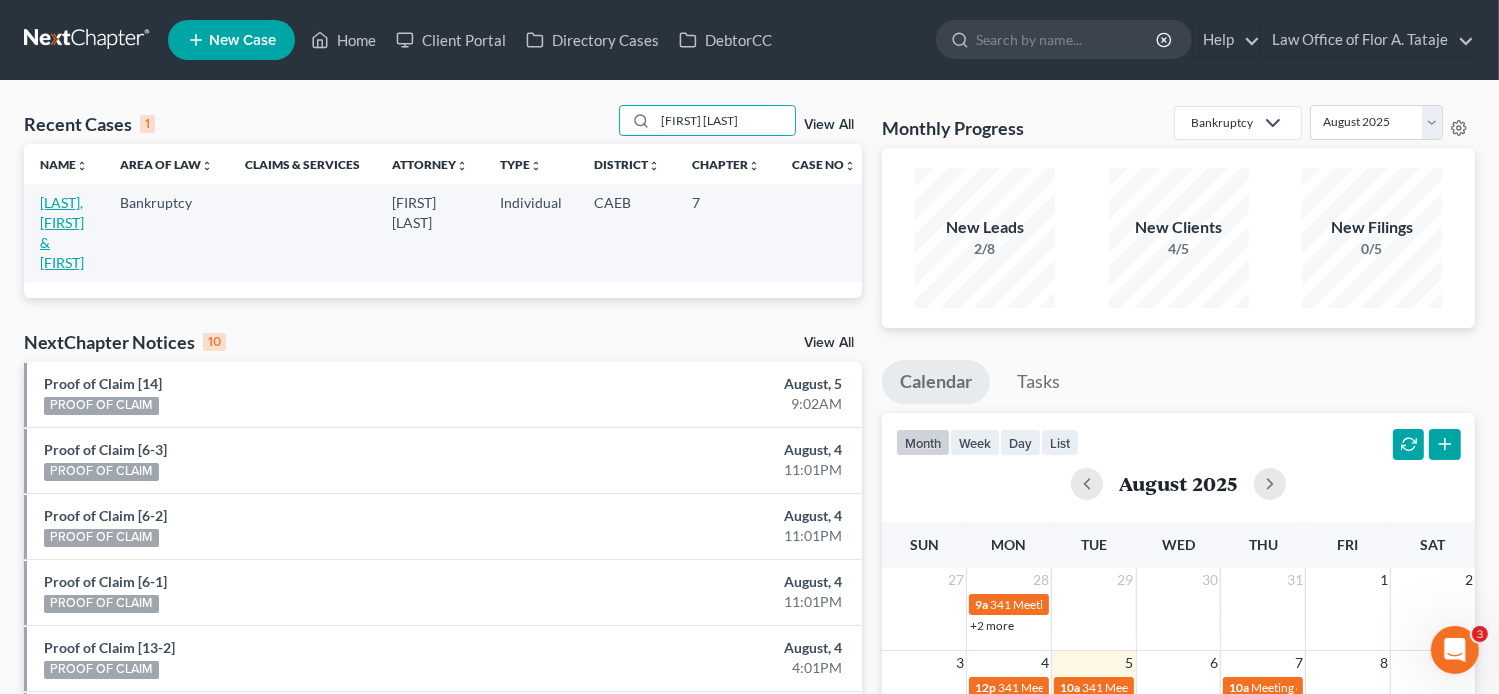 click on "Zepeda, Melissa & Ronnie" at bounding box center [62, 232] 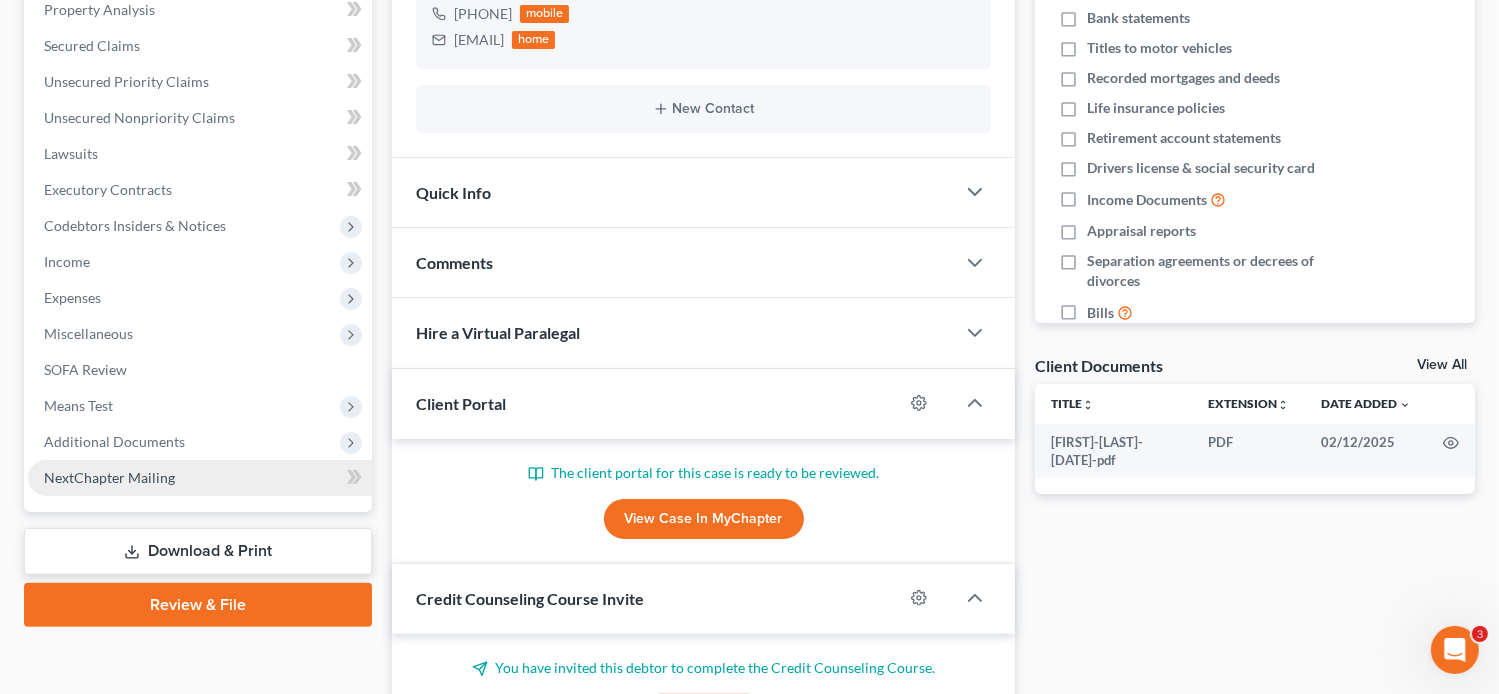 scroll, scrollTop: 411, scrollLeft: 0, axis: vertical 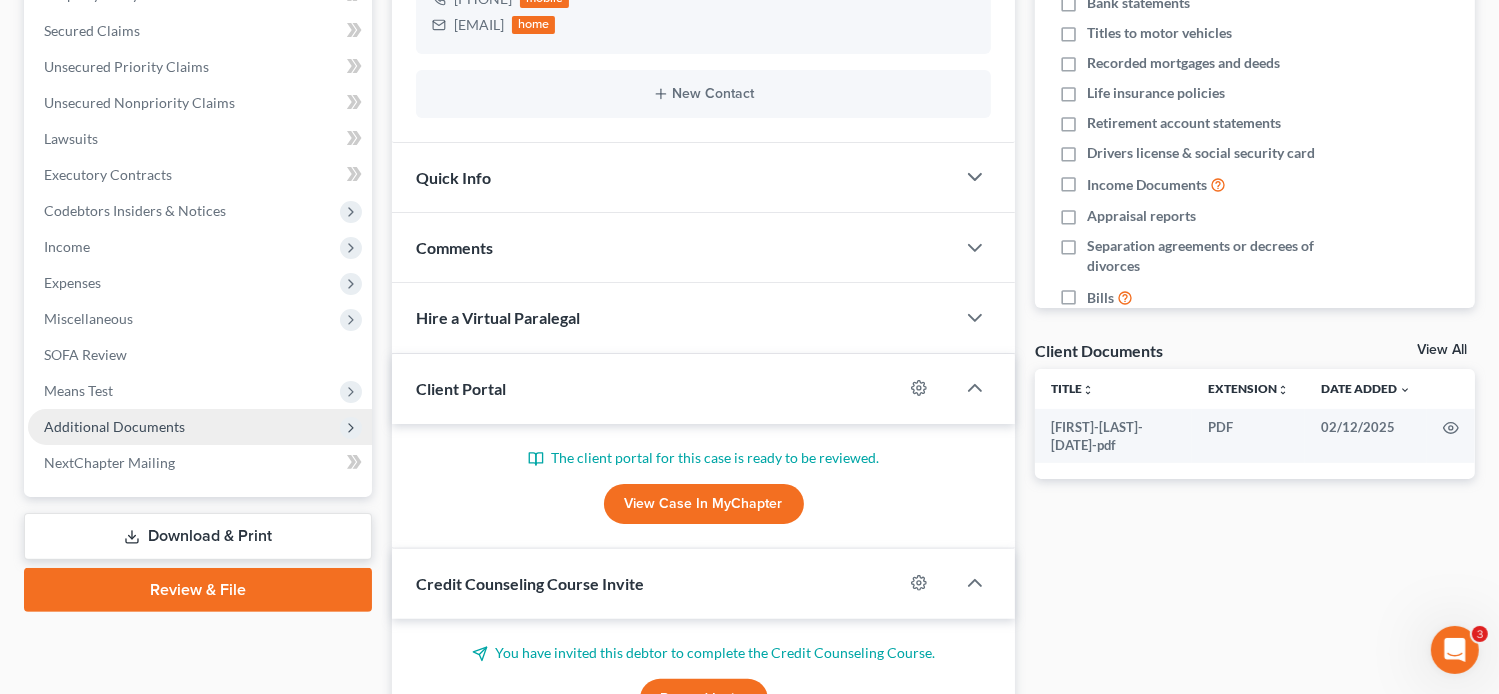 click on "Additional Documents" at bounding box center [114, 426] 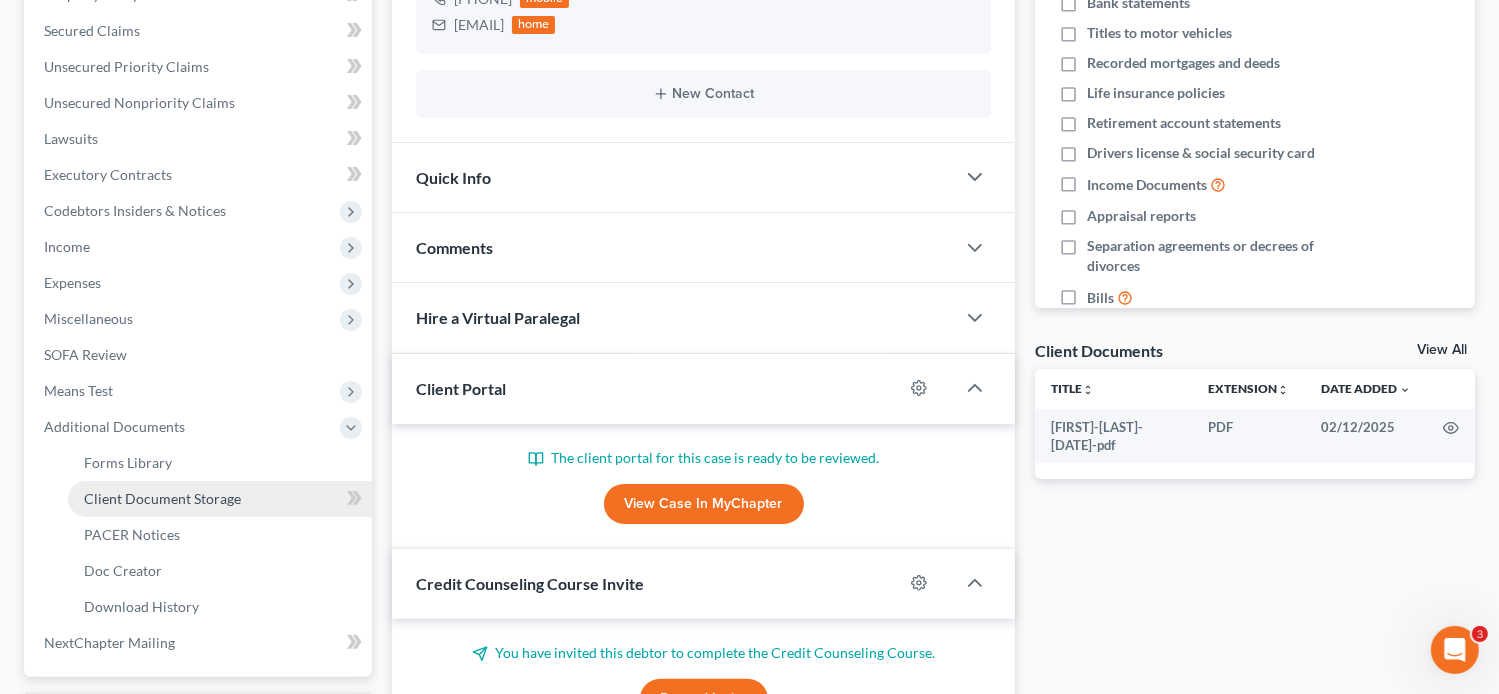 click on "Client Document Storage" at bounding box center (162, 498) 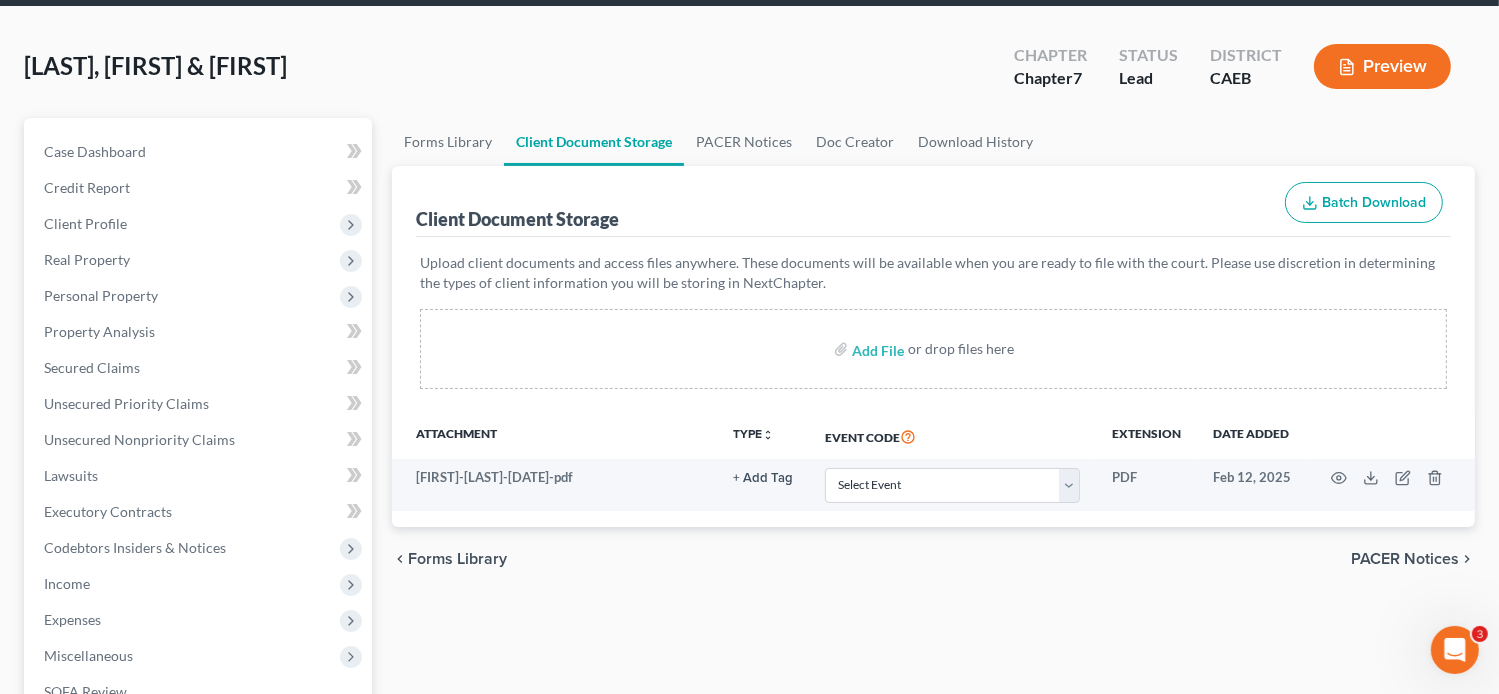 scroll, scrollTop: 0, scrollLeft: 0, axis: both 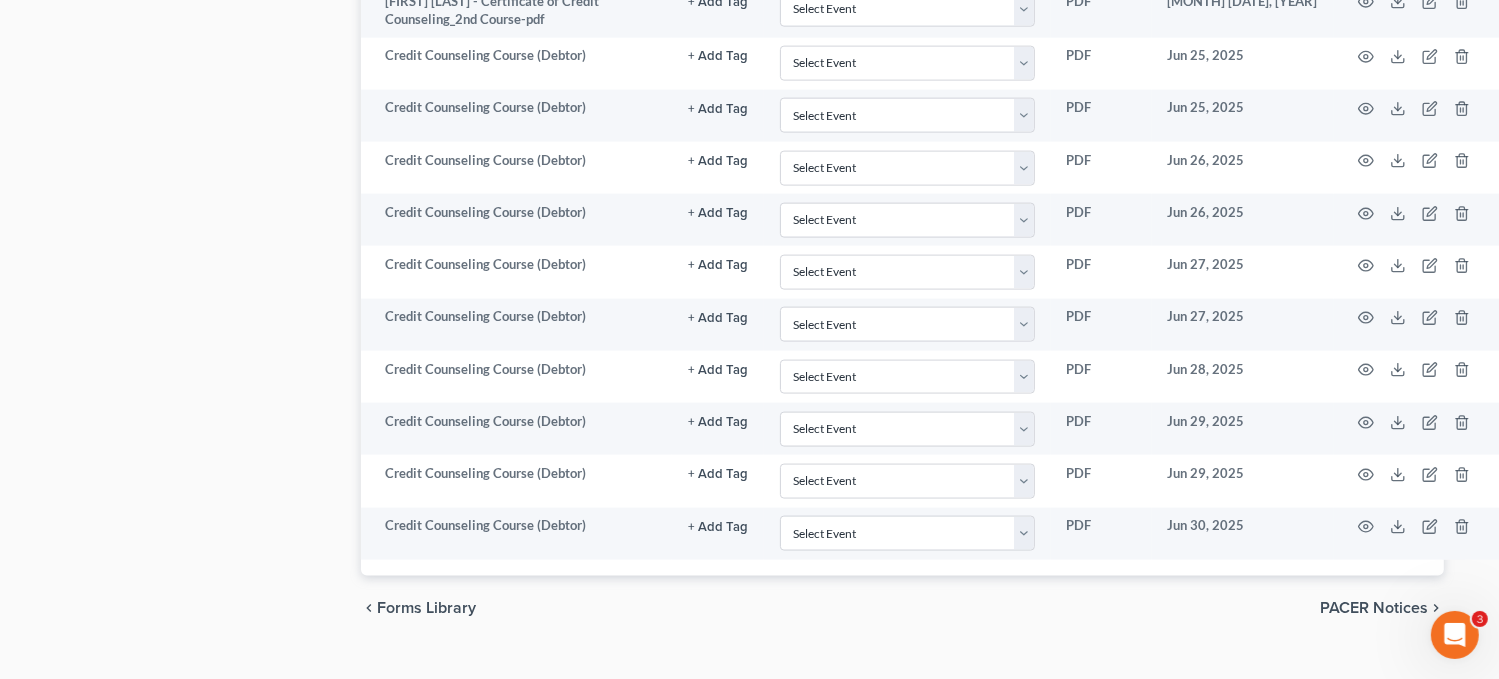 click on "Attachment TYPE unfold_more NONE AP CCC Debtor1 CCC Debtor2 Chef's Kiss END Hearing Notice Paystubs Petition Proof of Claim Unreadable Event Code  Extension Date added [FIRST] [LAST] - Consult Form-pdf + Add Tag Select an option or create one AP CCC Debtor1 CCC Debtor2 Chef's Kiss END Hearing Notice Paystubs Petition Proof of Claim Unreadable Select Event Verification of Master Address List Form PDF [MONTH] [DD], [YYYY] [FIRST] [LAST] - Credit Counseling Certificate-pdf + Add Tag Select an option or create one AP CCC Debtor1 CCC Debtor2 Chef's Kiss END Hearing Notice Paystubs Petition Proof of Claim Unreadable Select Event Verification of Master Address List Form PDF [MONTH] [DD], [YYYY] [FIRST]_[LAST]_[SSN].pdf + Add Tag Select an option or create one AP CCC Debtor1 CCC Debtor2 Chef's Kiss END Hearing Notice Paystubs Petition Proof of Claim Unreadable Select Event Verification of Master Address List Form PDF [MONTH] [DD], [YYYY] [FIRST]_[LAST]_DL.pdf + Add Tag Select an option or create one AP CCC Debtor1 CCC Debtor2" at bounding box center [902, -802] 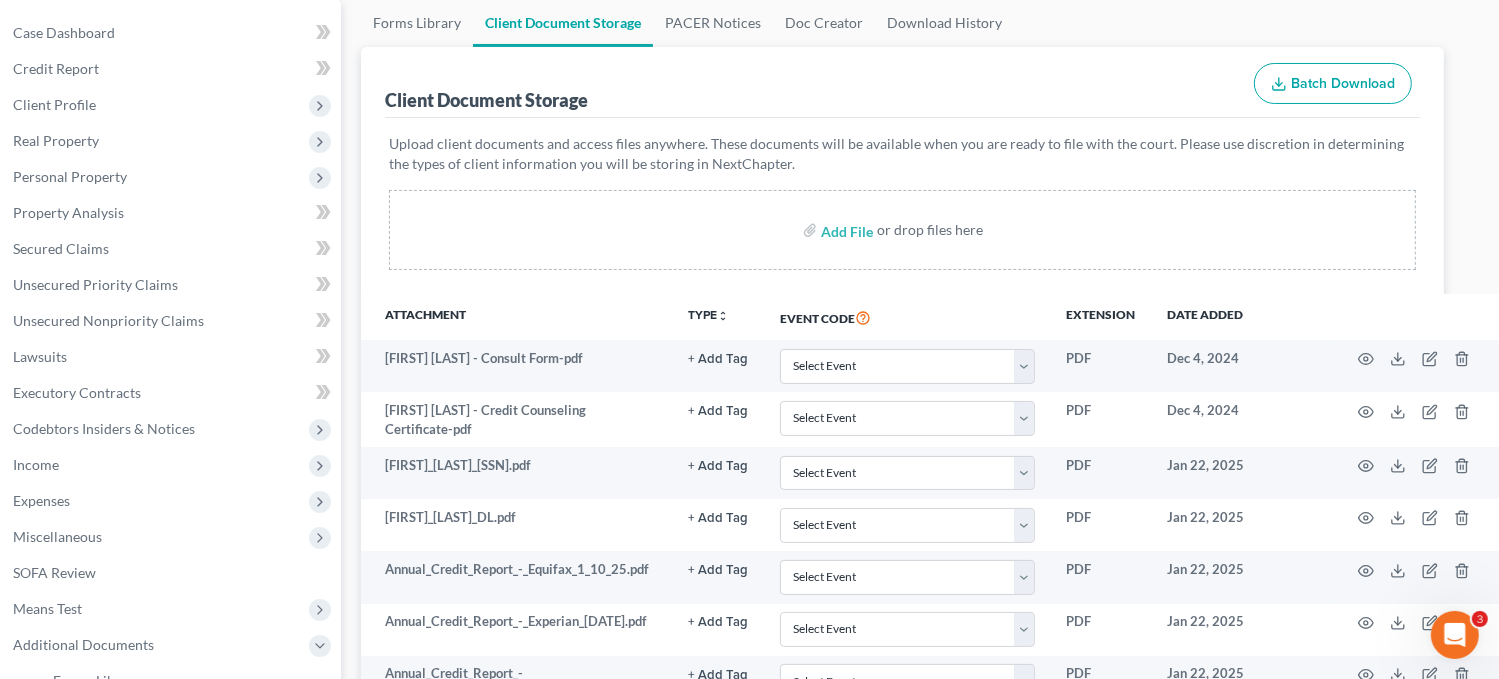 scroll, scrollTop: 0, scrollLeft: 31, axis: horizontal 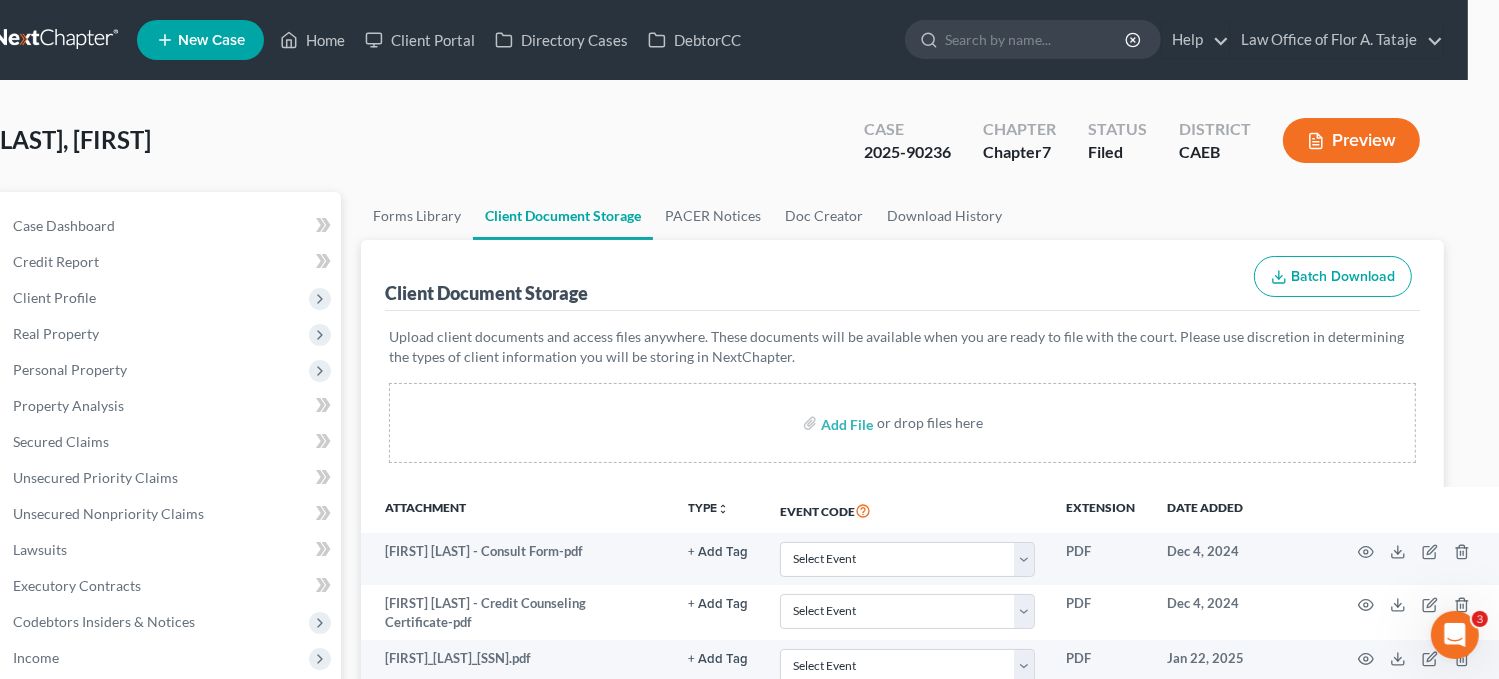 click on "Forms Library
Client Document Storage
PACER Notices
Doc Creator
Download History" at bounding box center [902, 216] 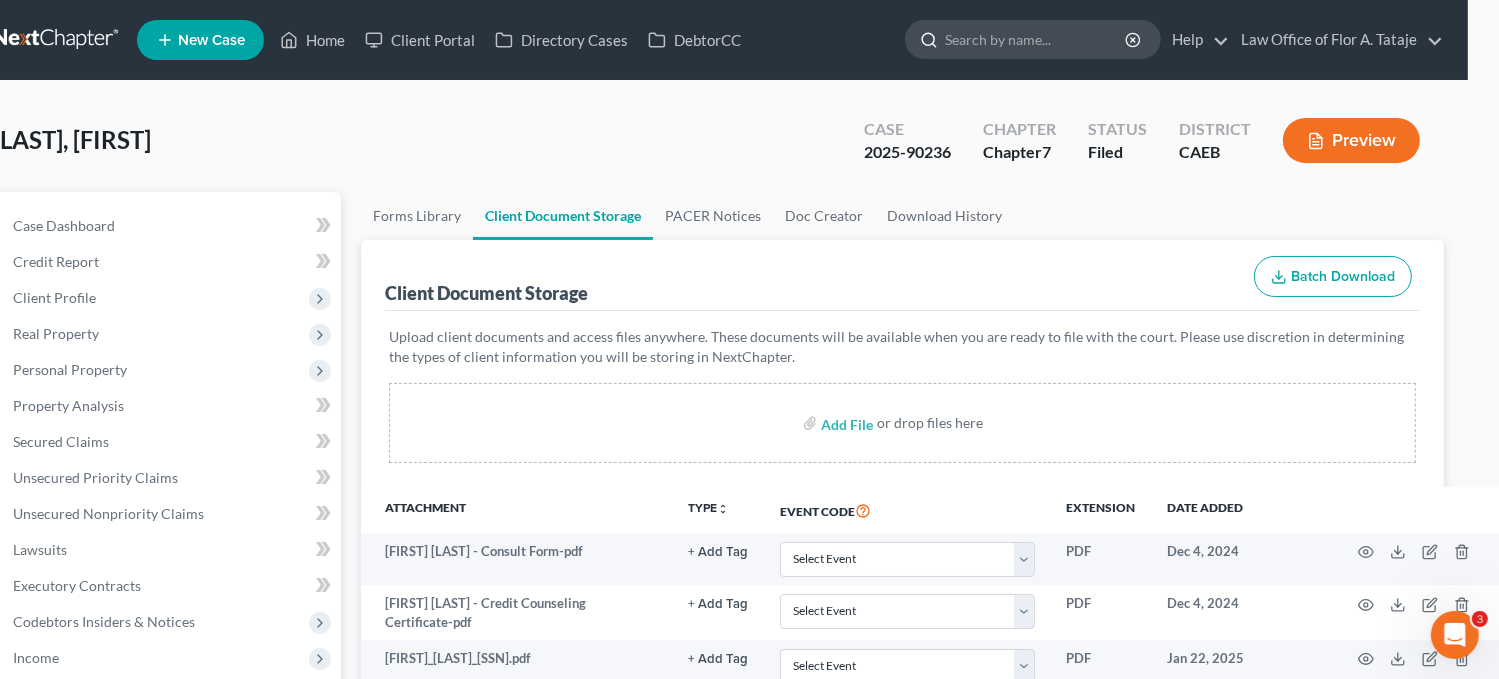 click at bounding box center [1036, 39] 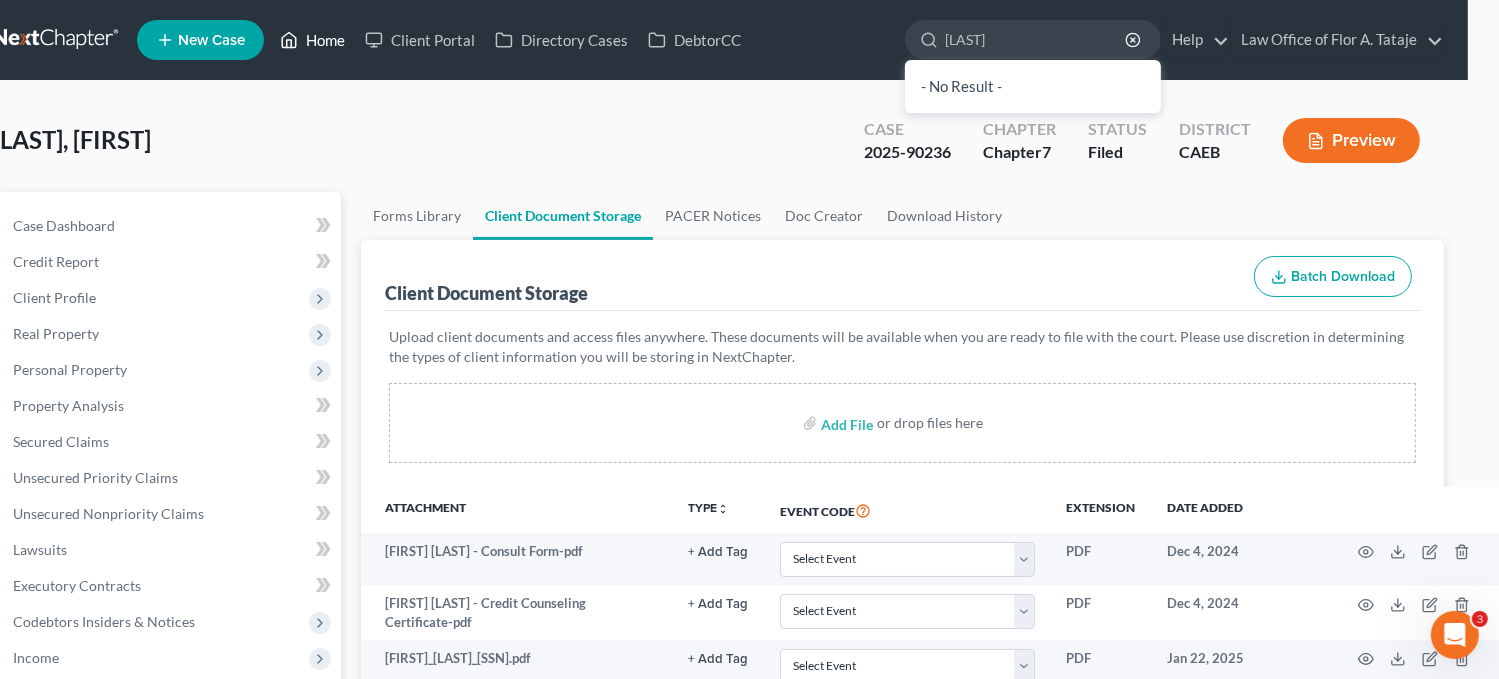 type on "[LAST]" 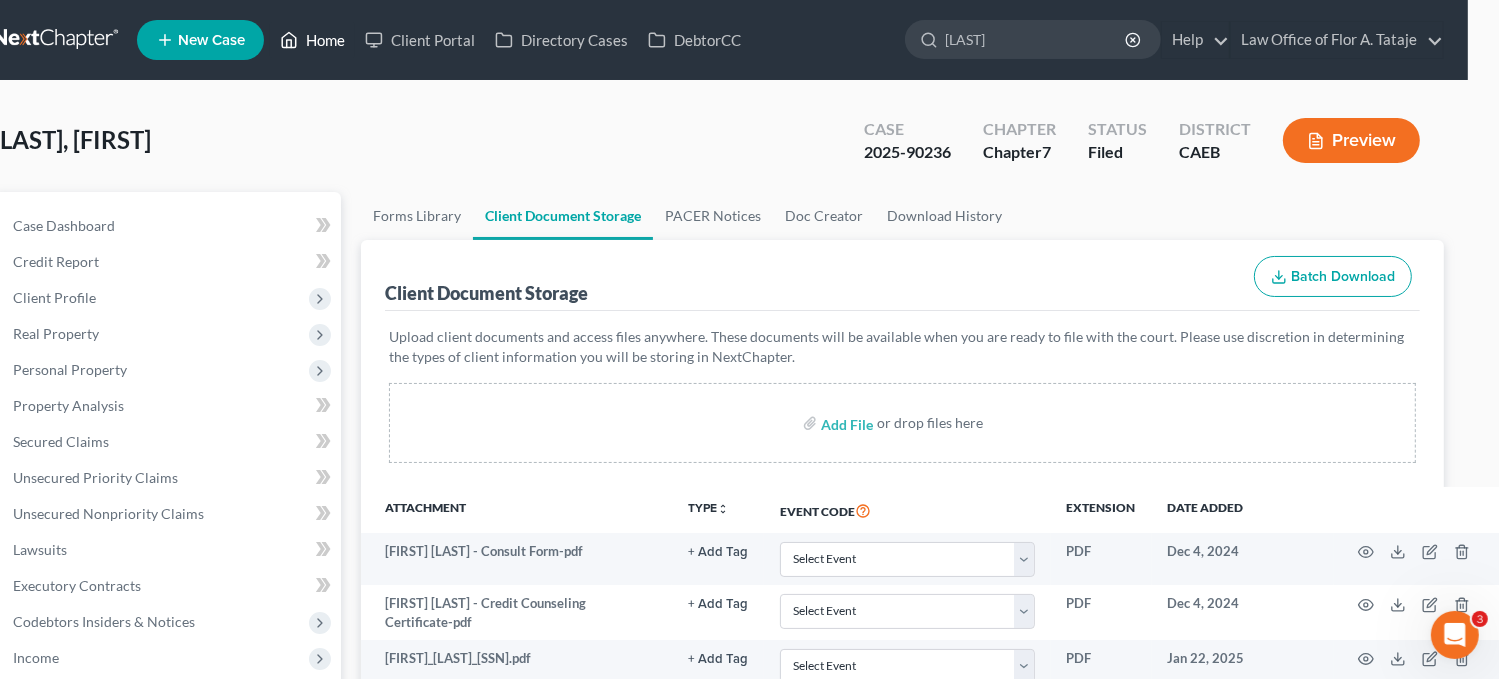 type 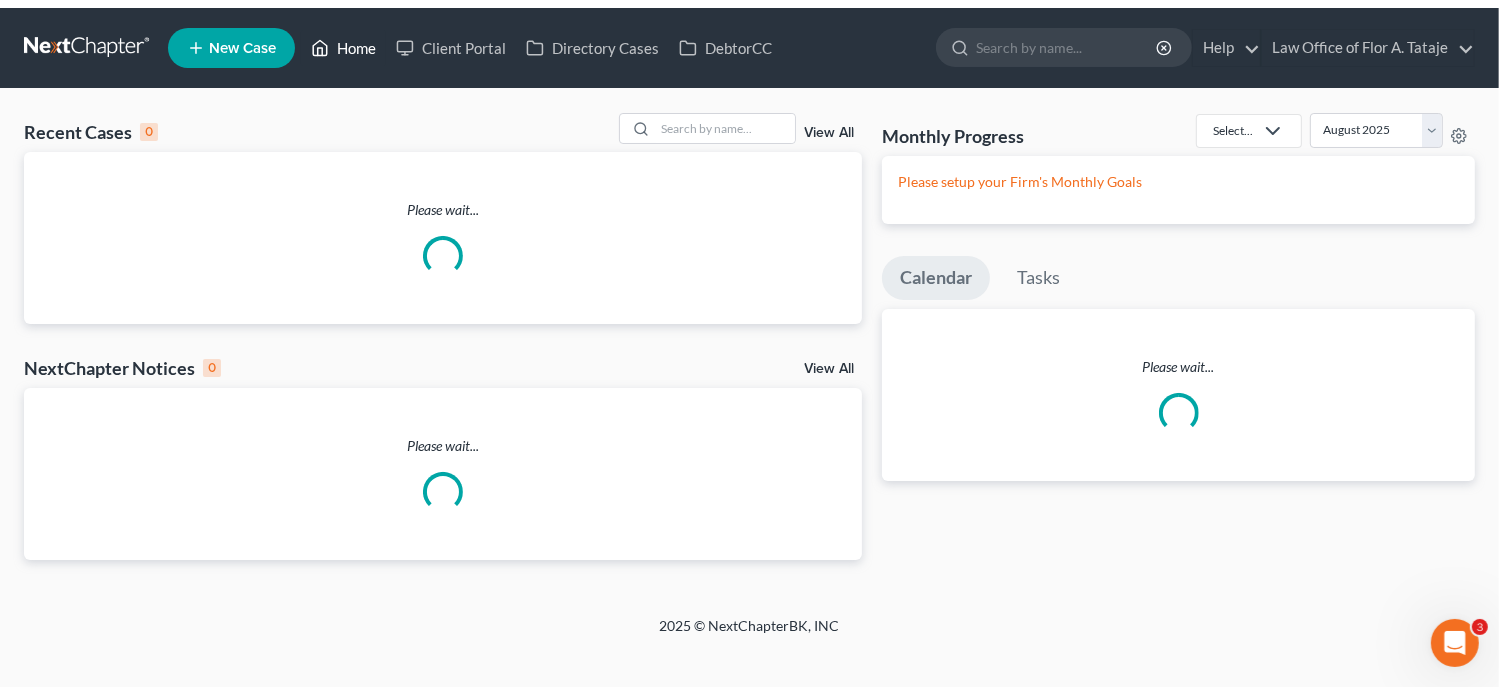 scroll, scrollTop: 0, scrollLeft: 0, axis: both 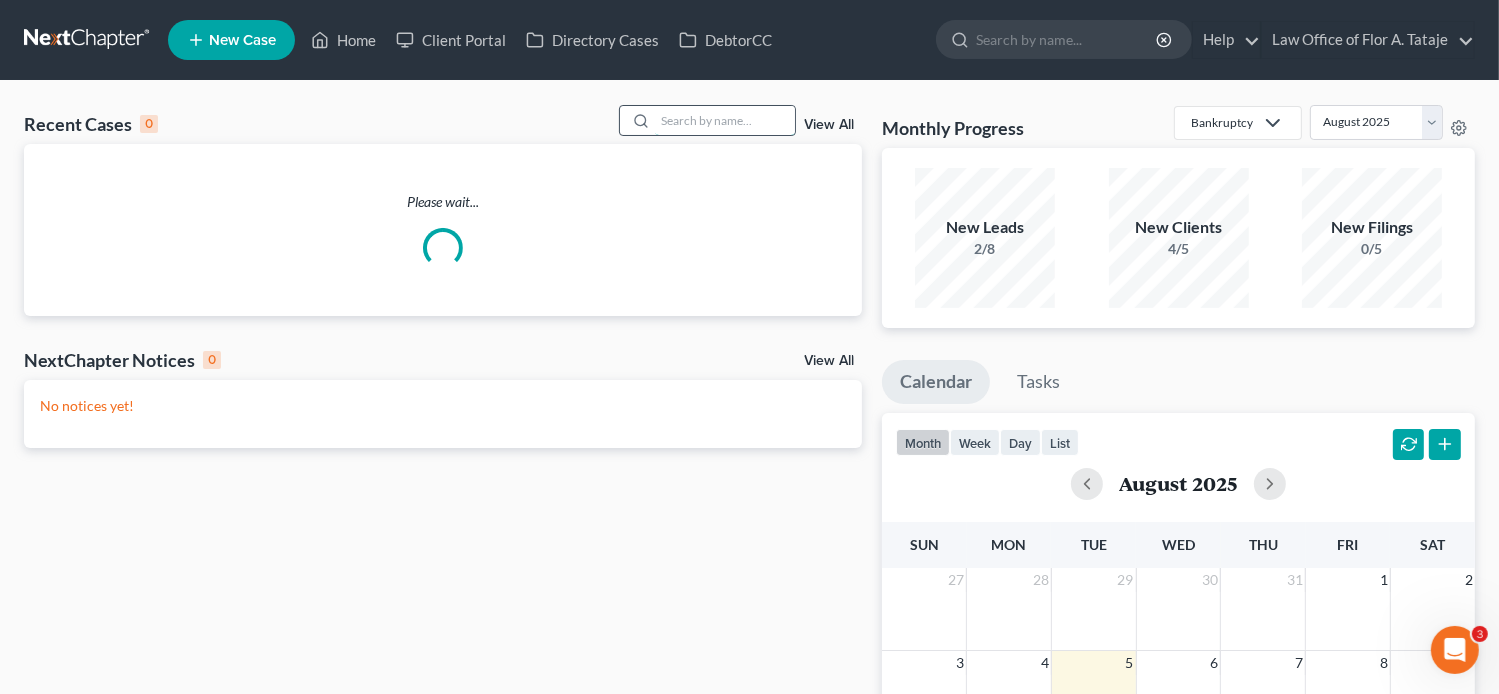 click at bounding box center [725, 120] 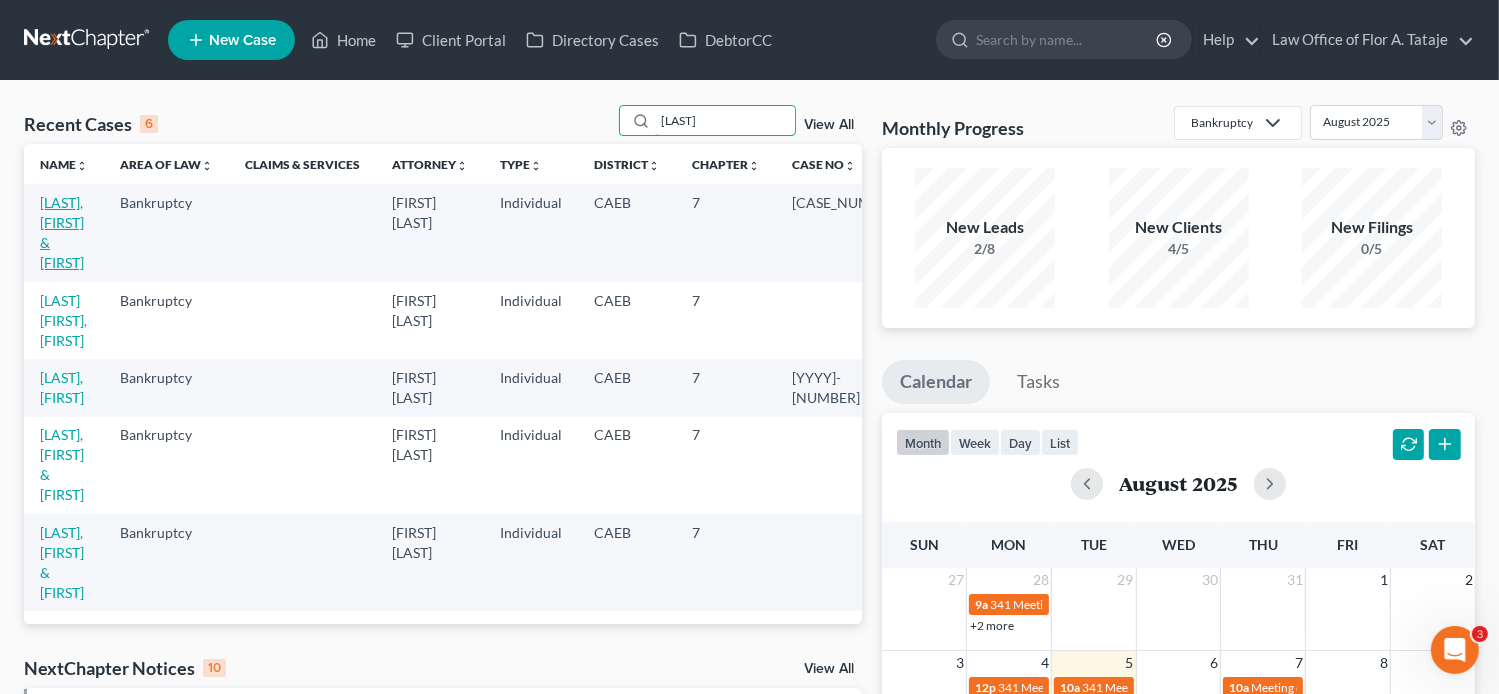 type on "[LAST]" 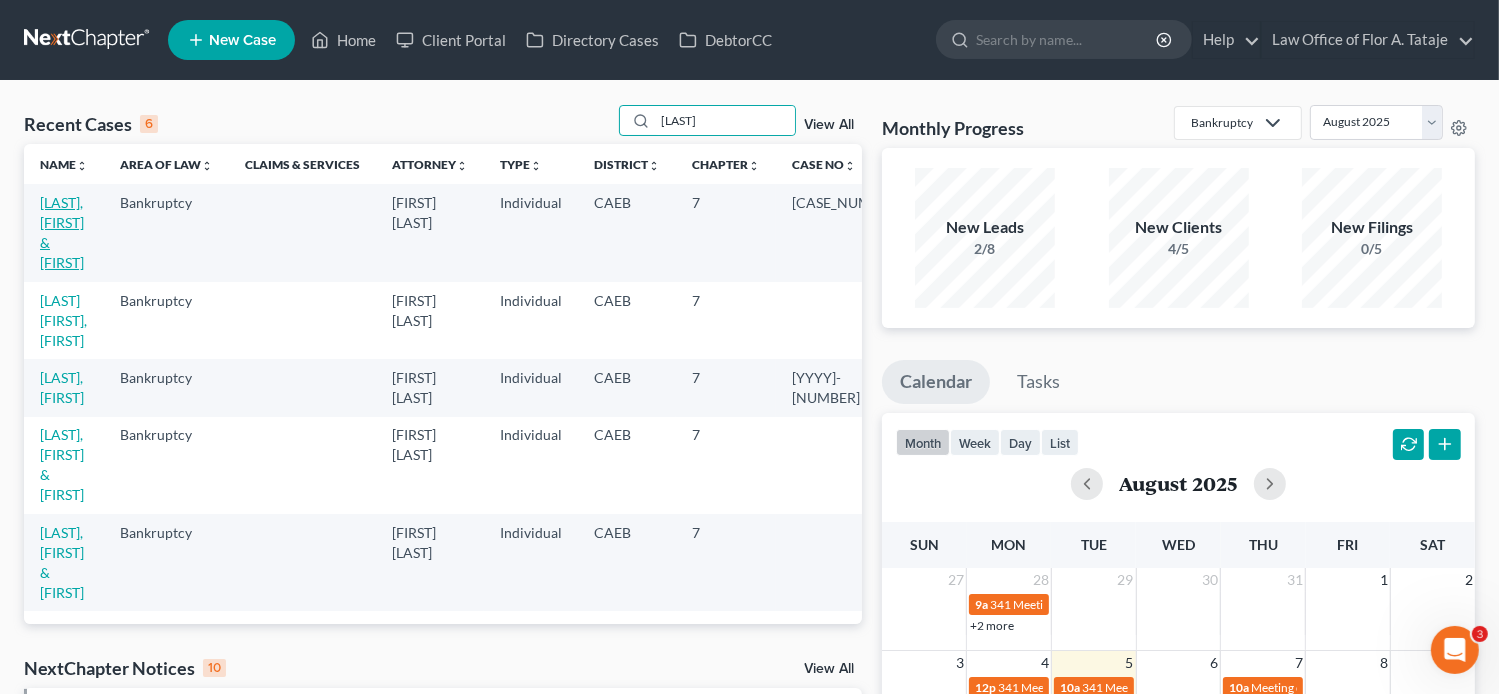 click on "[LAST], [FIRST] & [FIRST]" at bounding box center (62, 232) 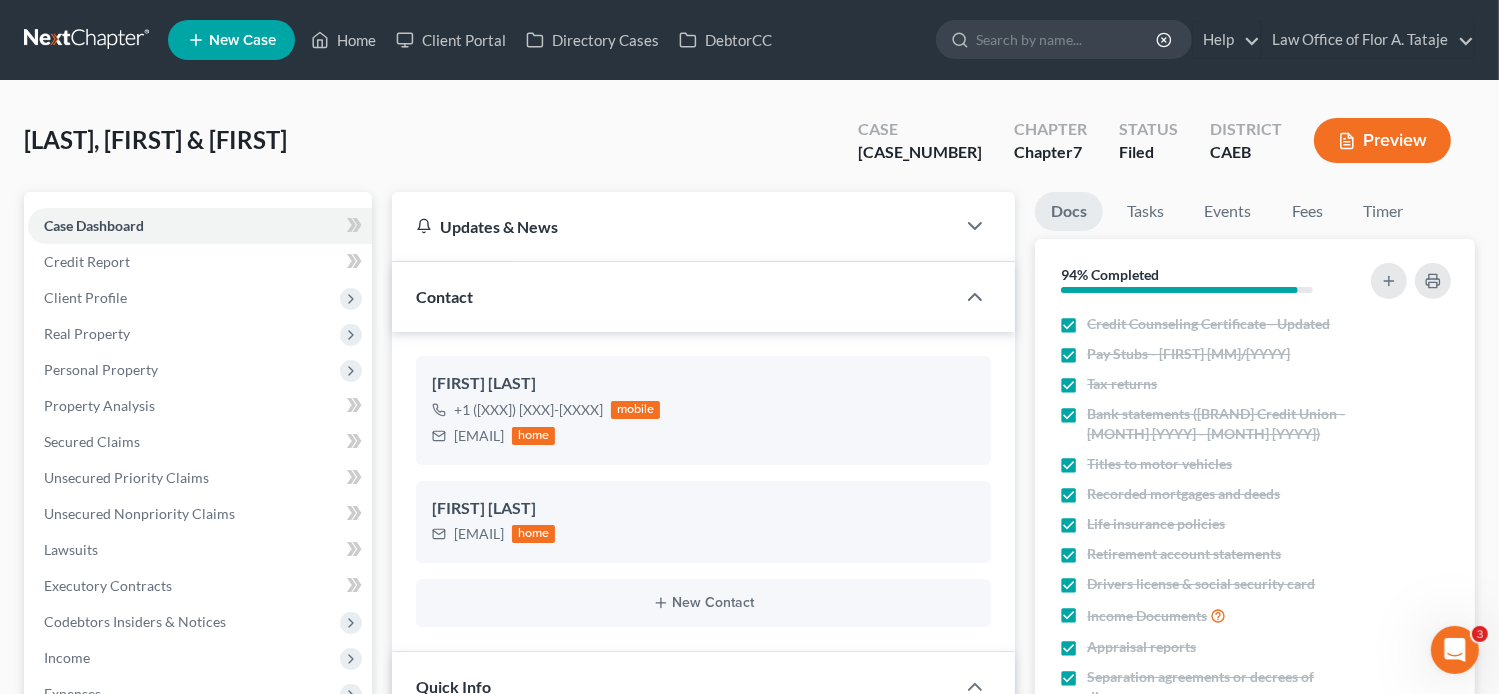 scroll, scrollTop: 556, scrollLeft: 0, axis: vertical 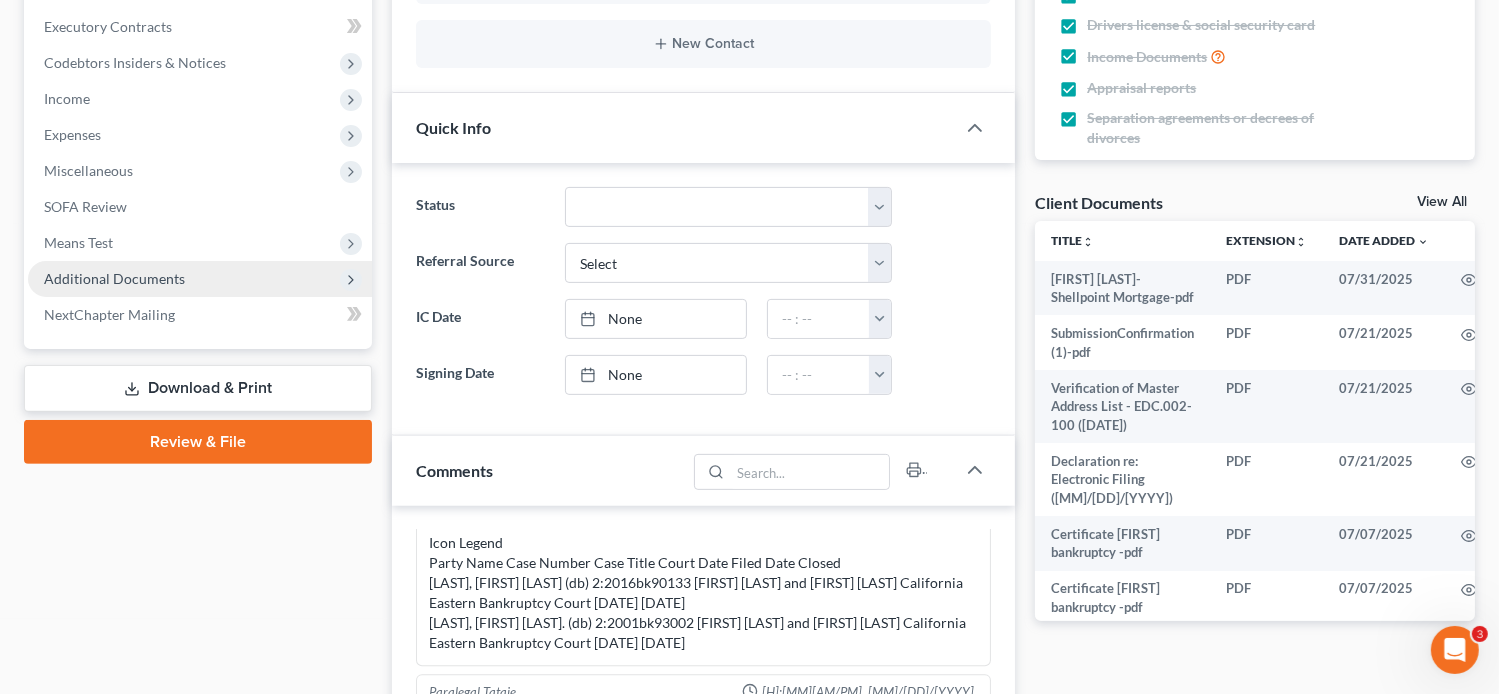 click on "Additional Documents" at bounding box center (114, 278) 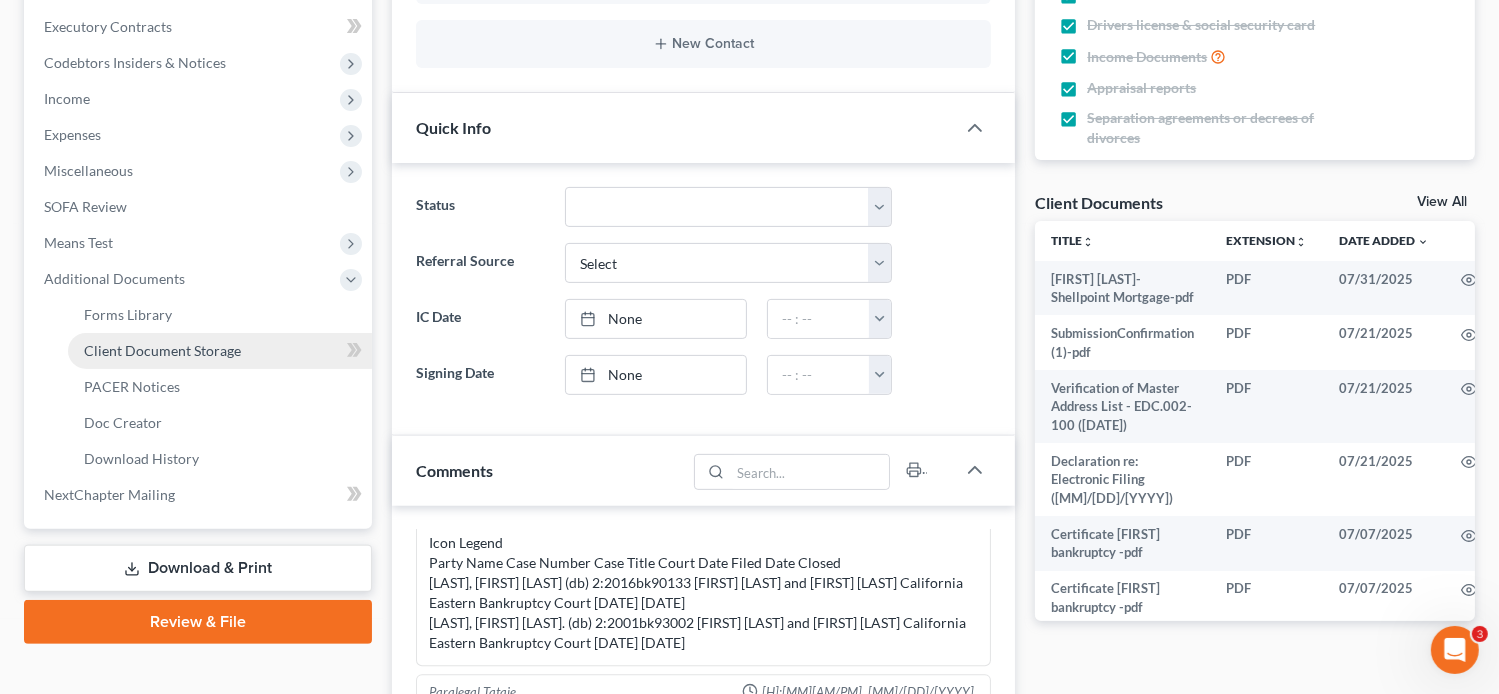 click on "Client Document Storage" at bounding box center (162, 350) 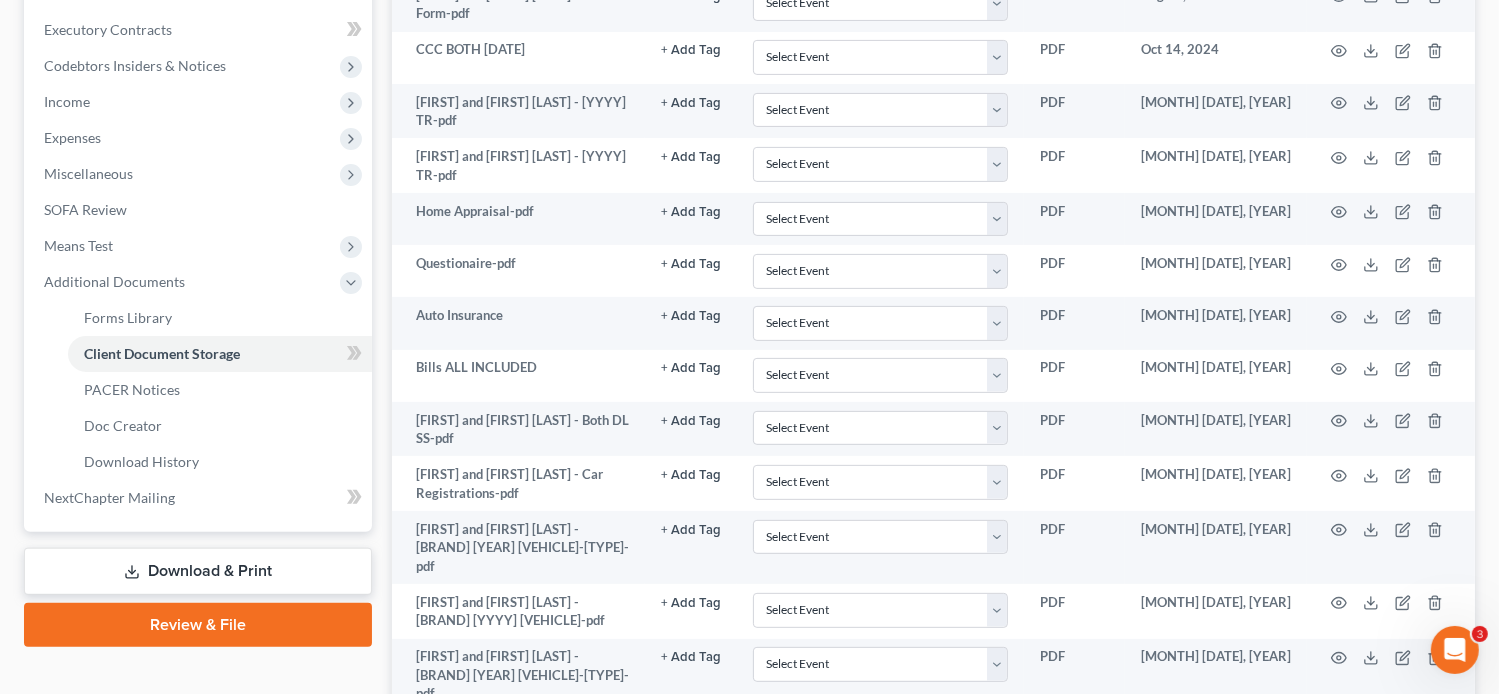 scroll, scrollTop: 0, scrollLeft: 0, axis: both 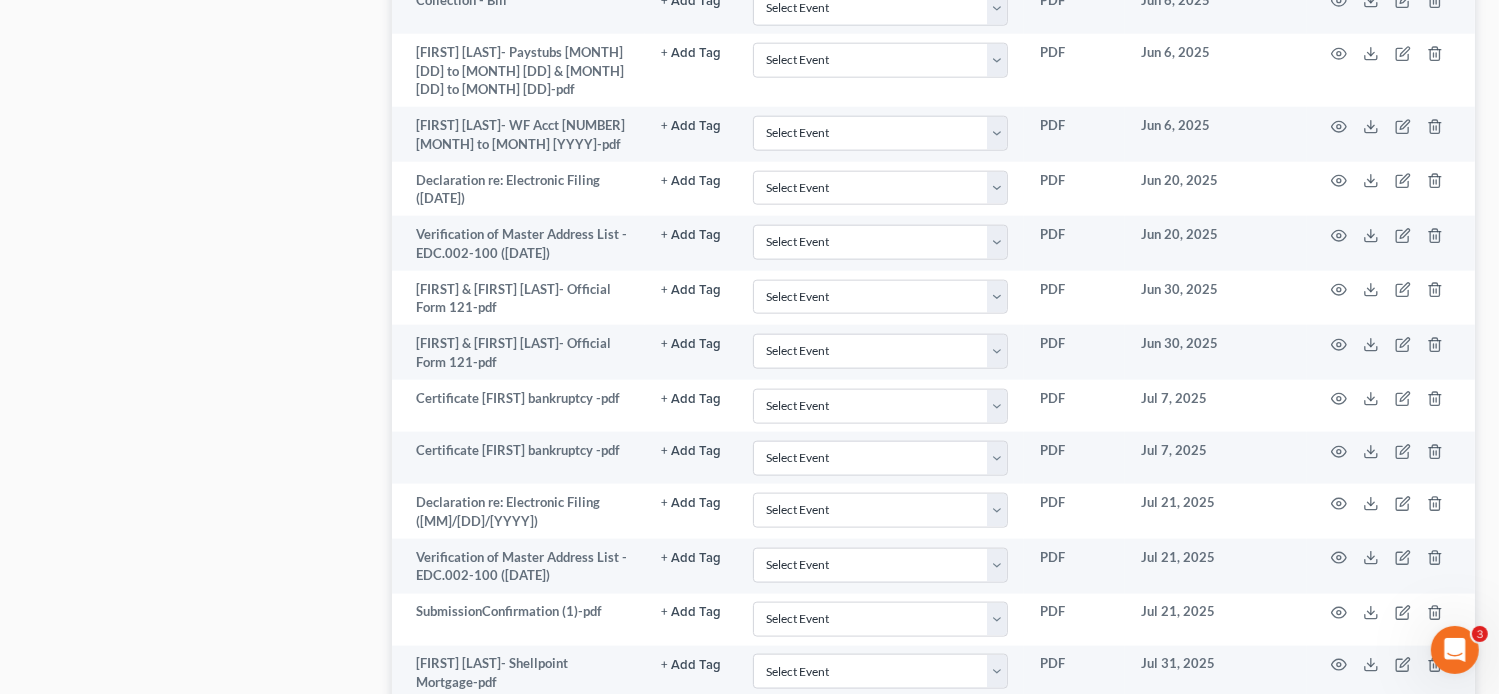 click 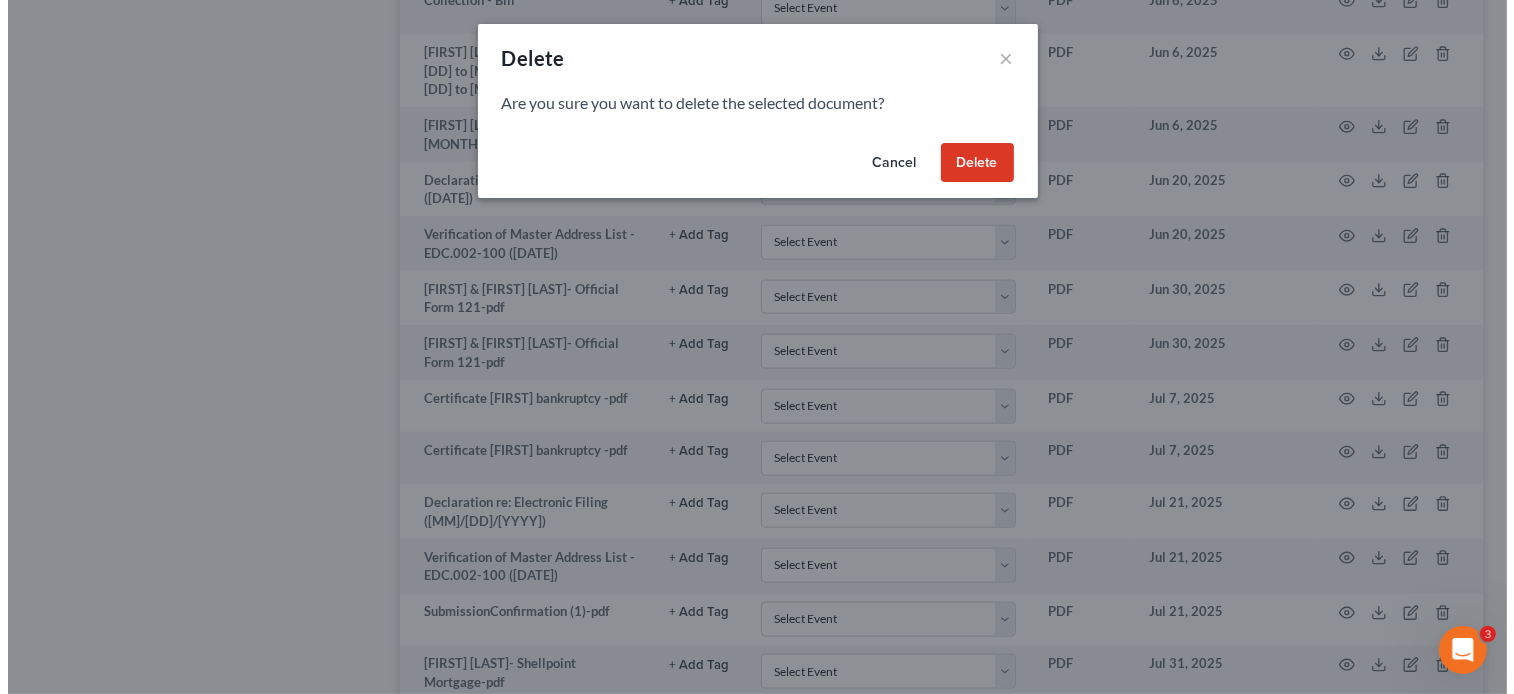 scroll, scrollTop: 2321, scrollLeft: 0, axis: vertical 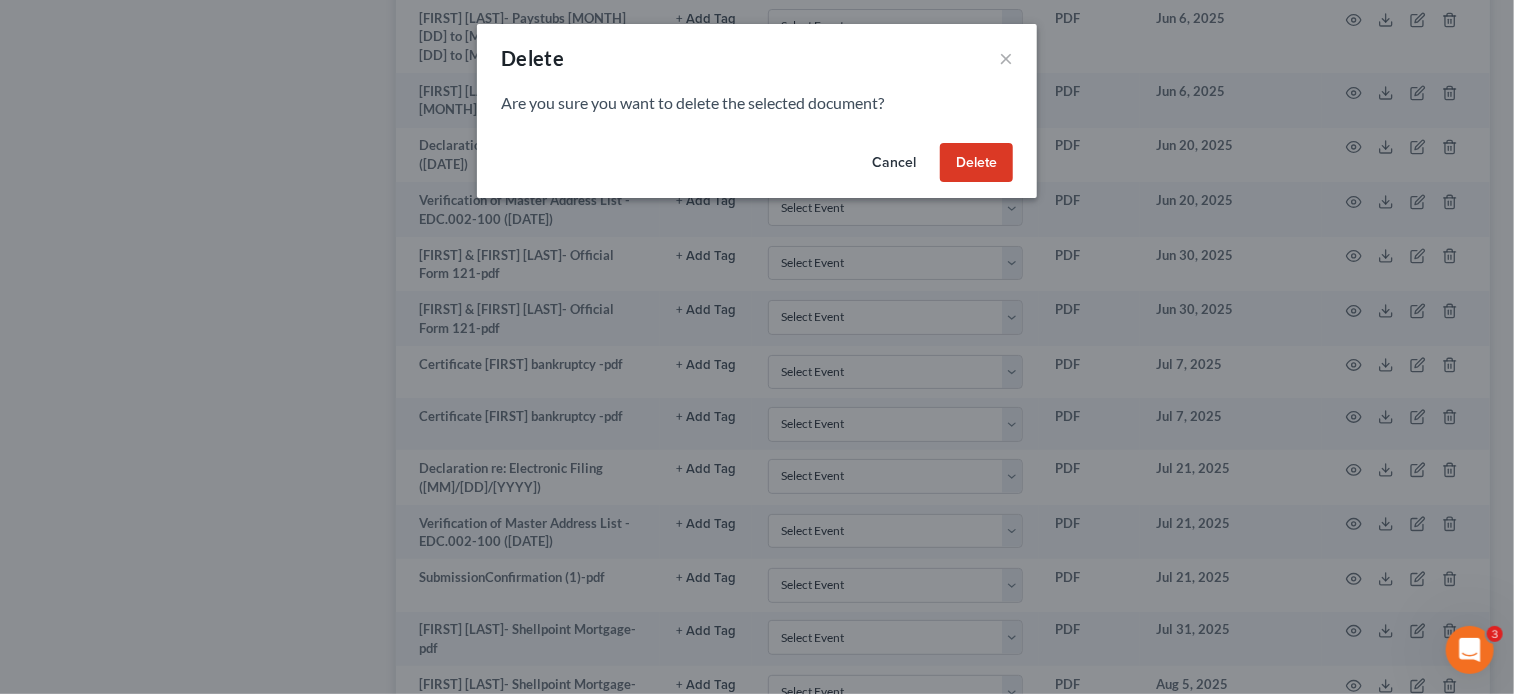 click on "Delete" at bounding box center [976, 163] 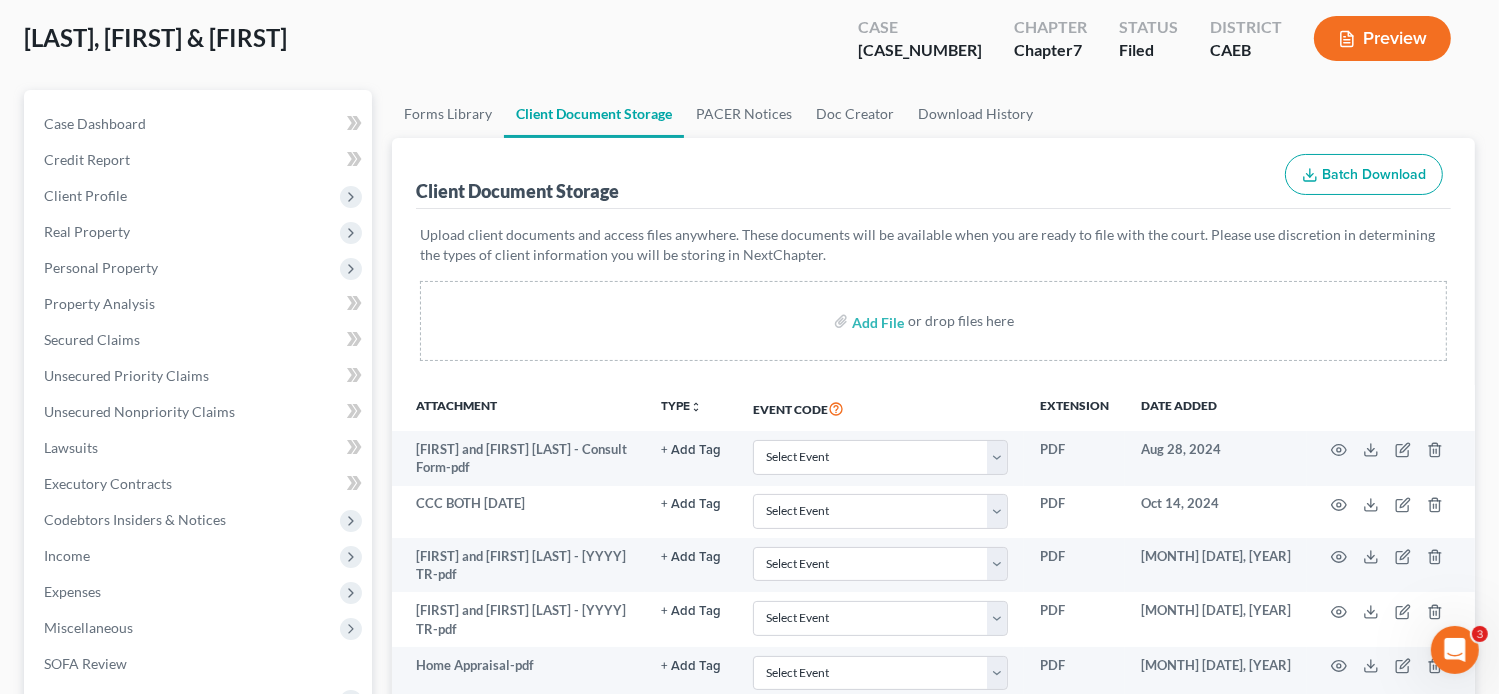 scroll, scrollTop: 0, scrollLeft: 0, axis: both 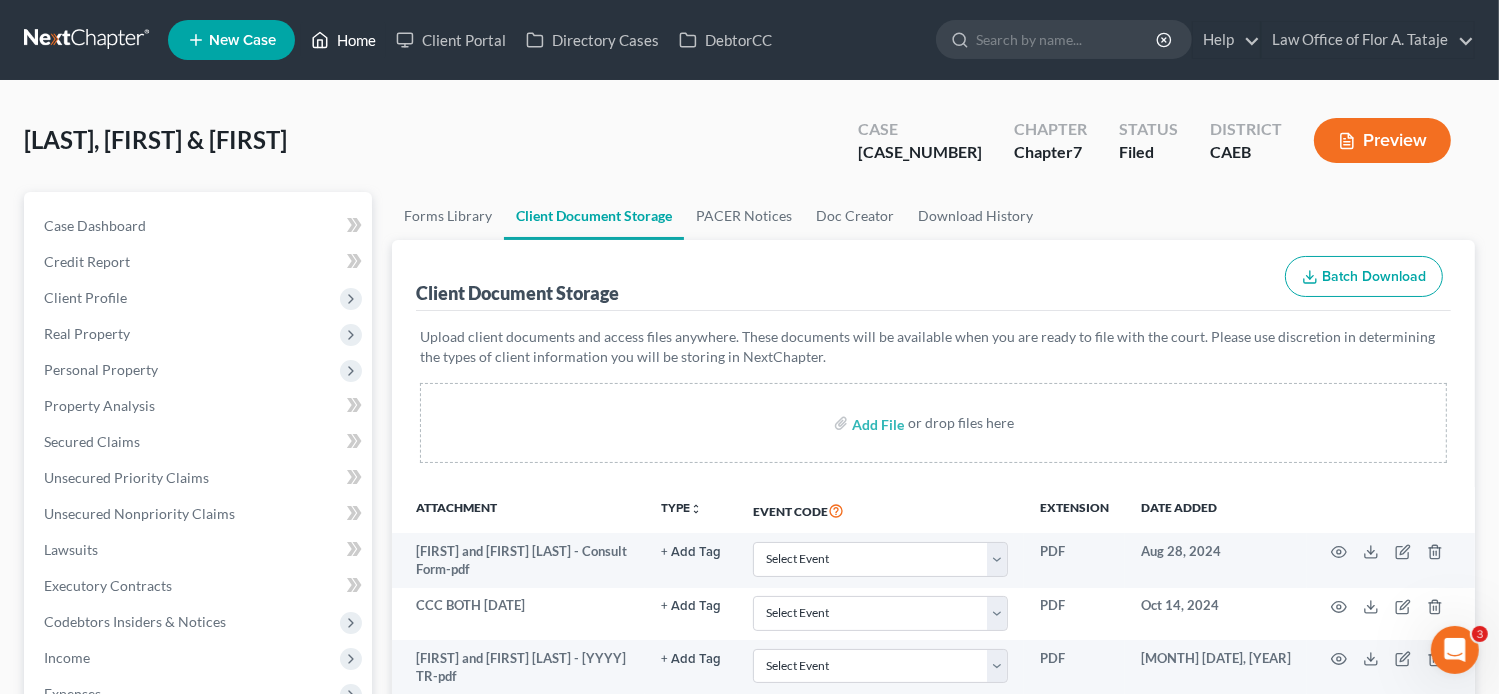 click on "Home" at bounding box center (343, 40) 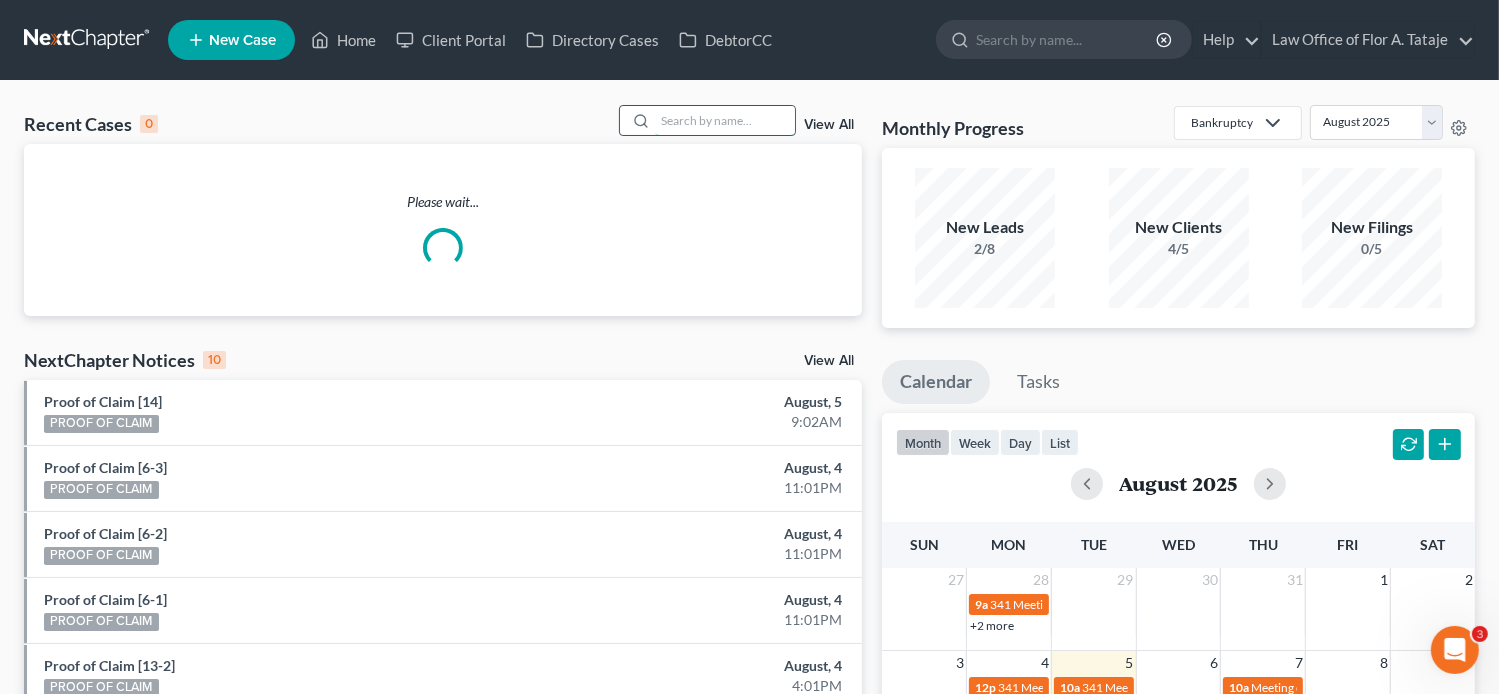 click at bounding box center (725, 120) 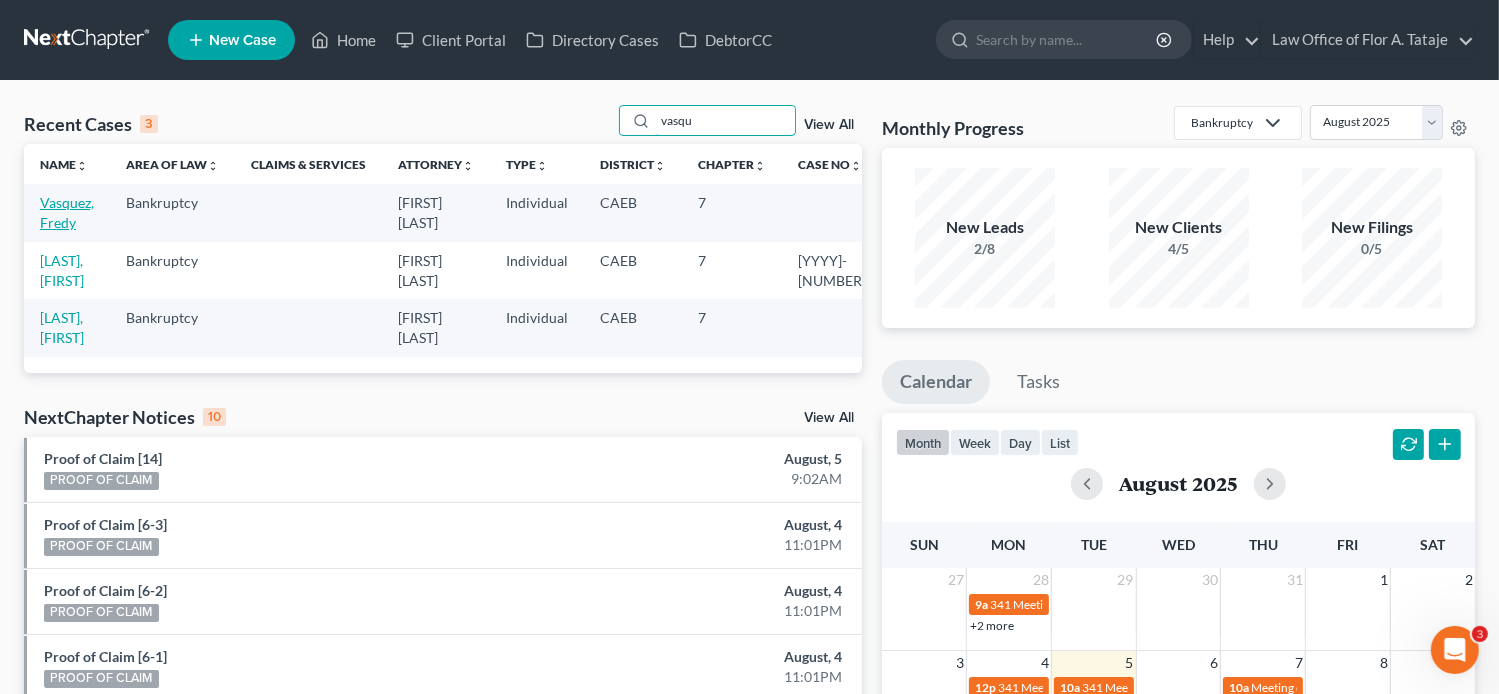 type on "vasqu" 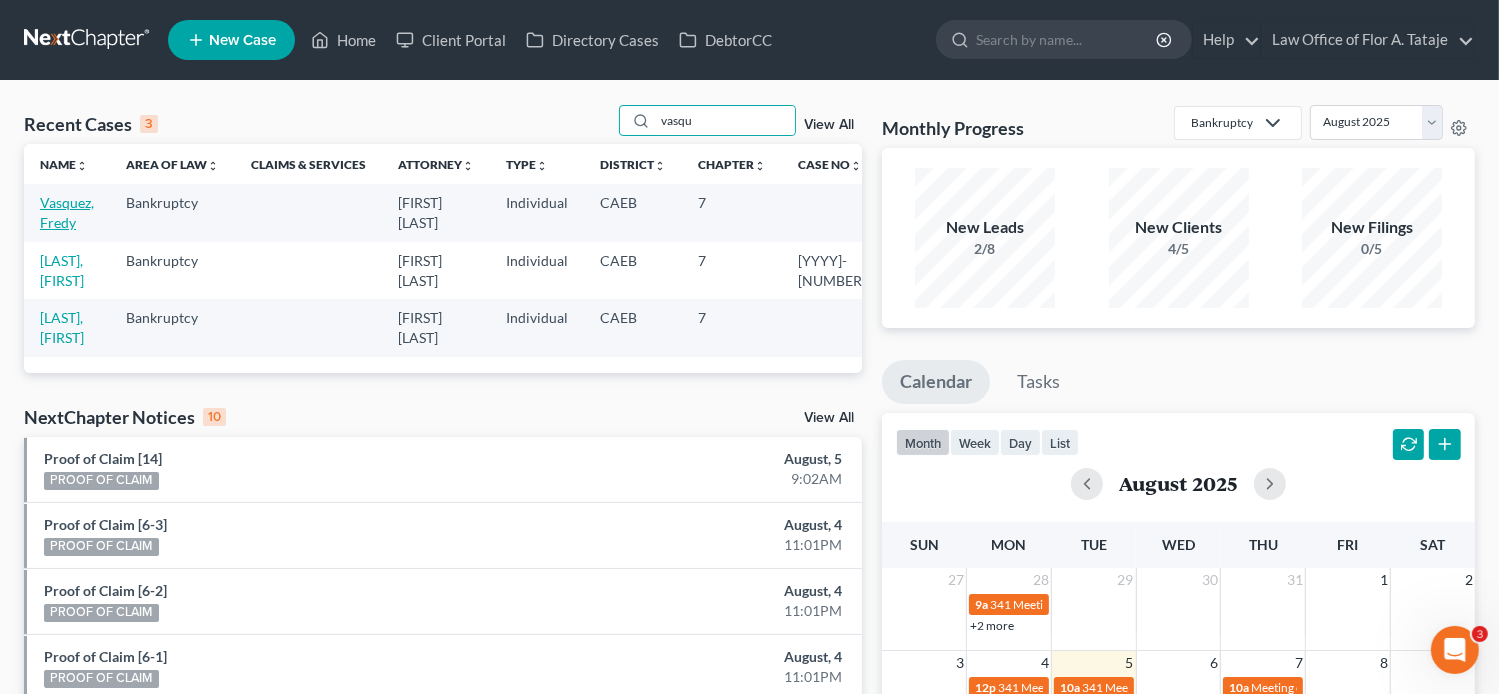 click on "Vasquez, Fredy" at bounding box center (67, 212) 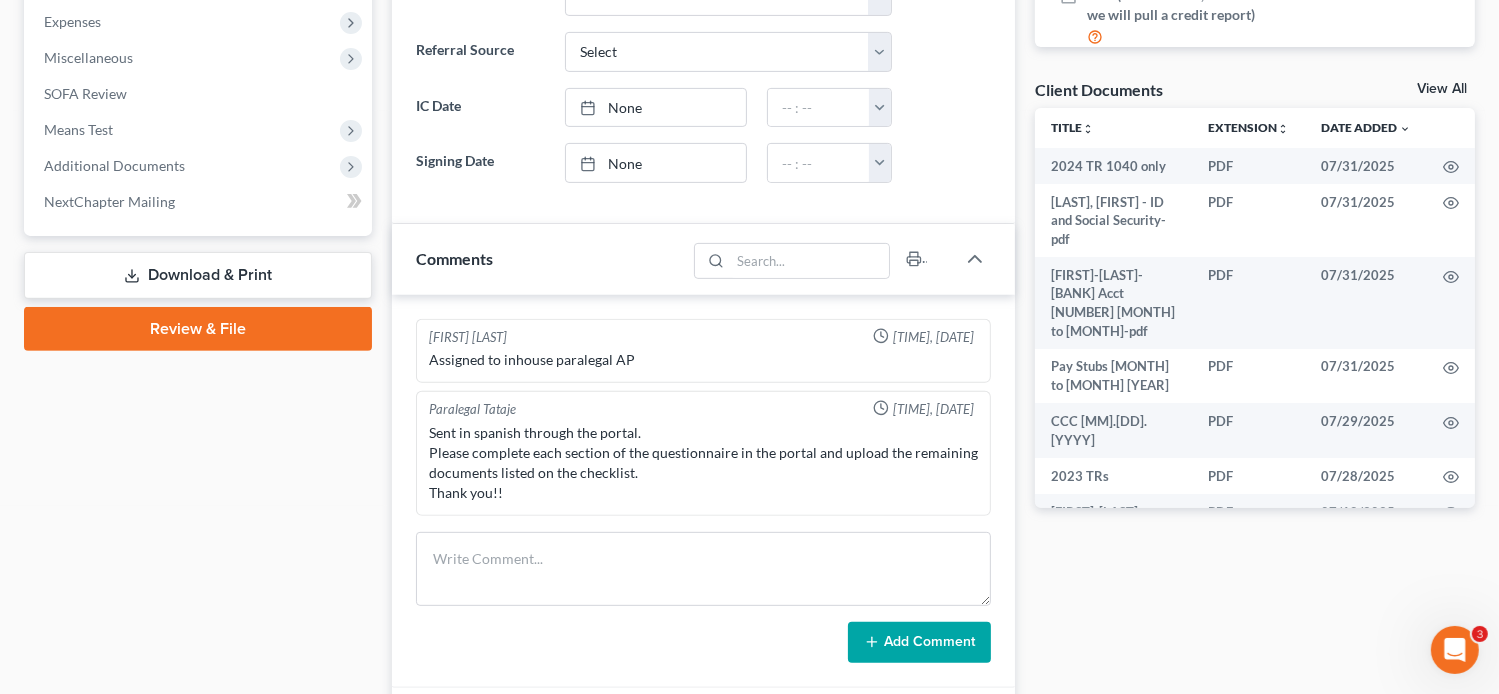 scroll, scrollTop: 666, scrollLeft: 0, axis: vertical 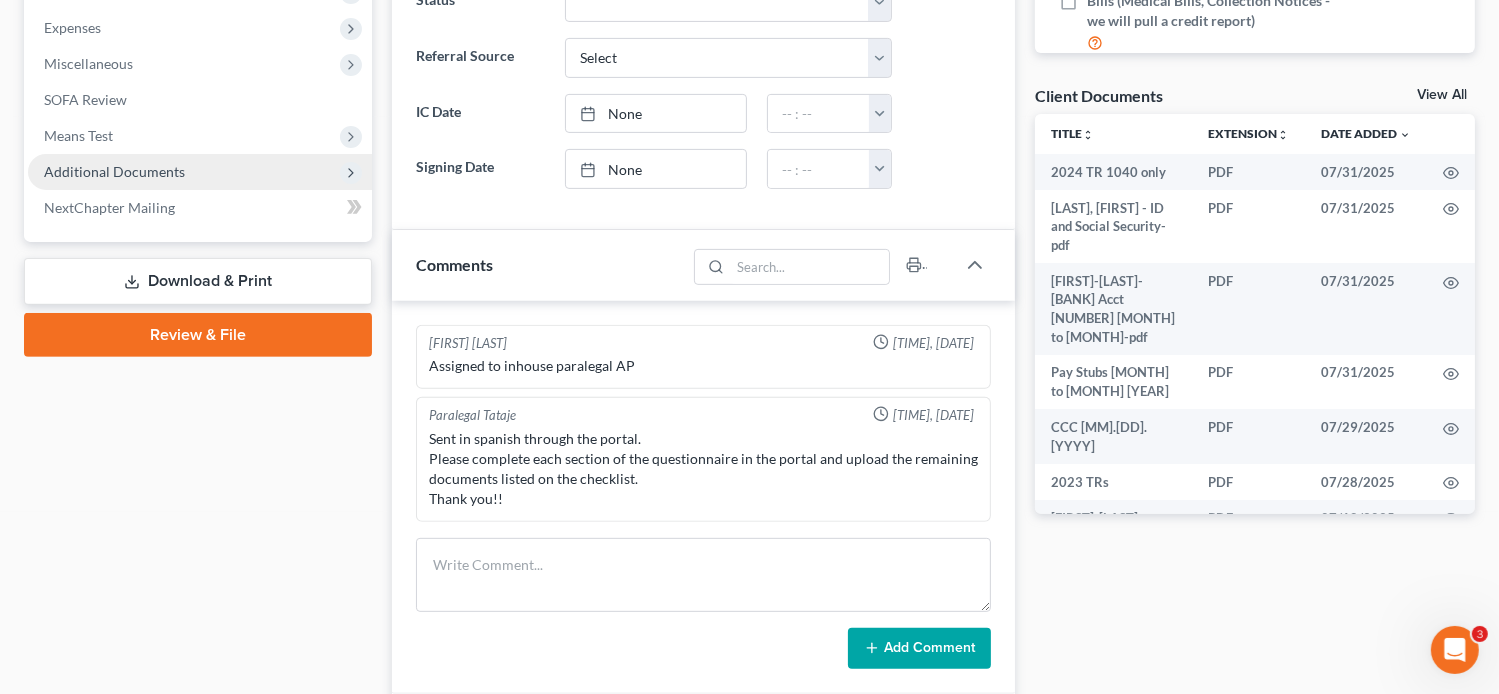 click on "Additional Documents" at bounding box center [114, 171] 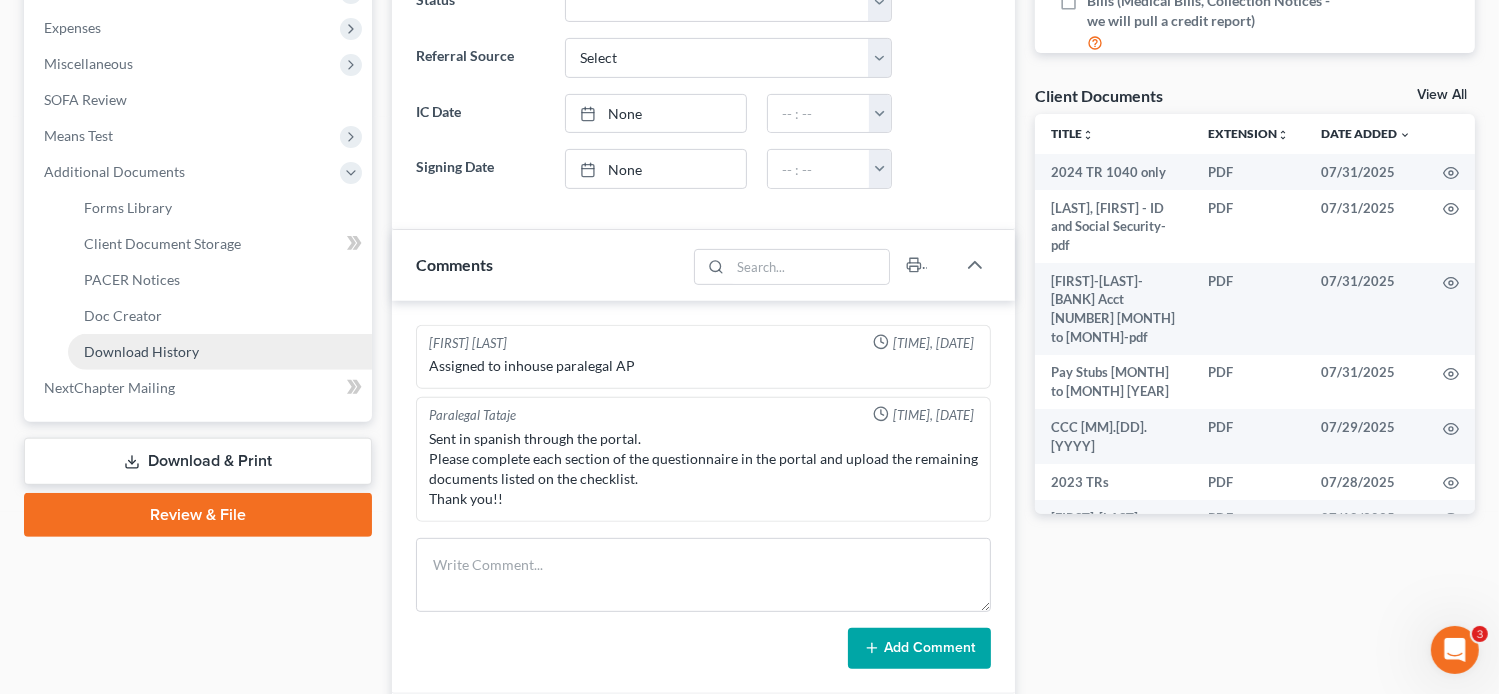 click on "Download History" at bounding box center [141, 351] 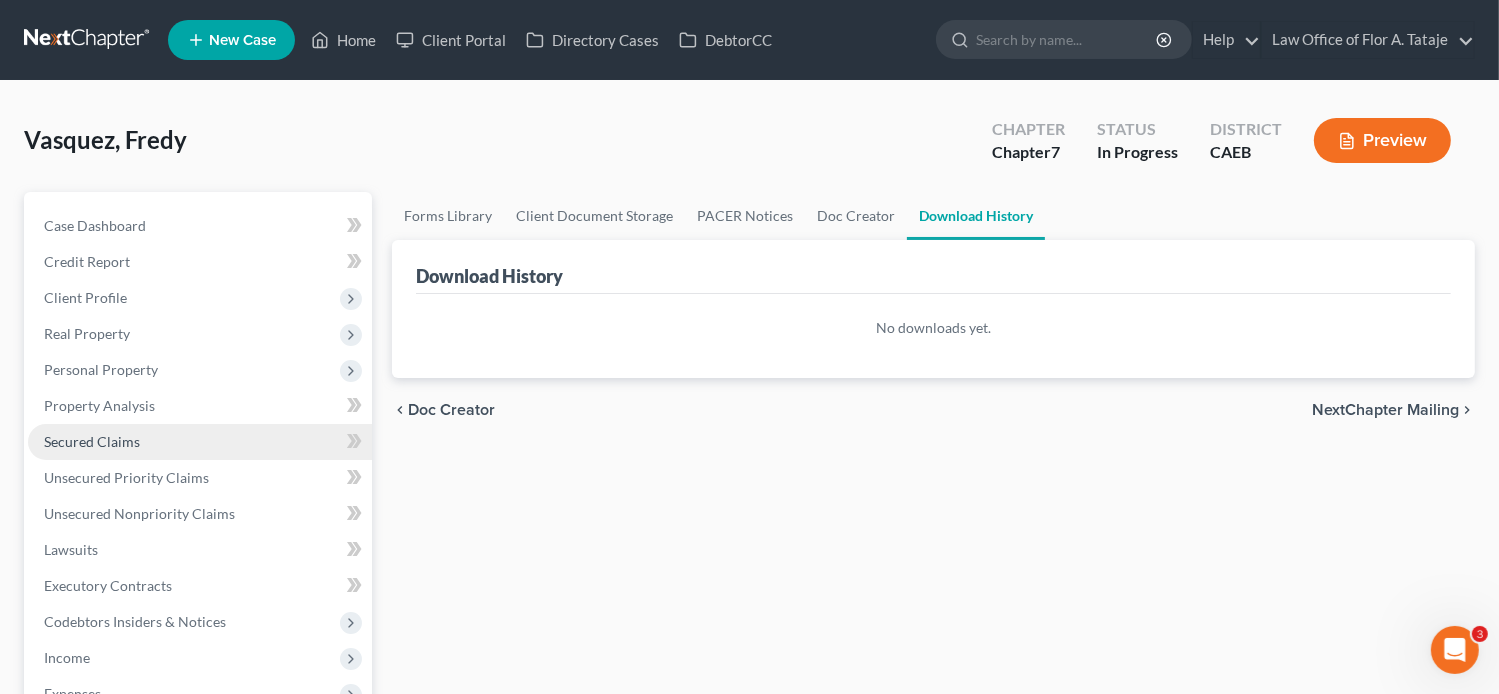 scroll, scrollTop: 583, scrollLeft: 0, axis: vertical 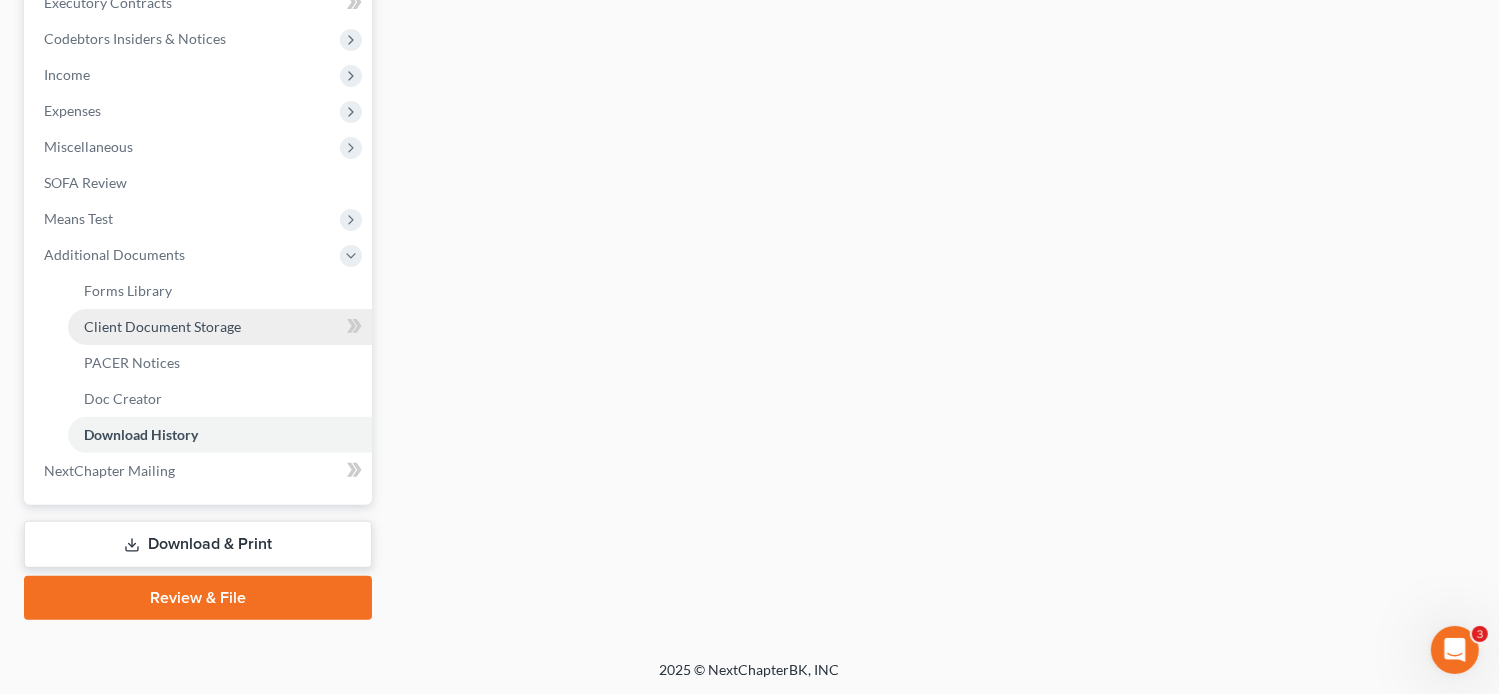 click on "Client Document Storage" at bounding box center (220, 327) 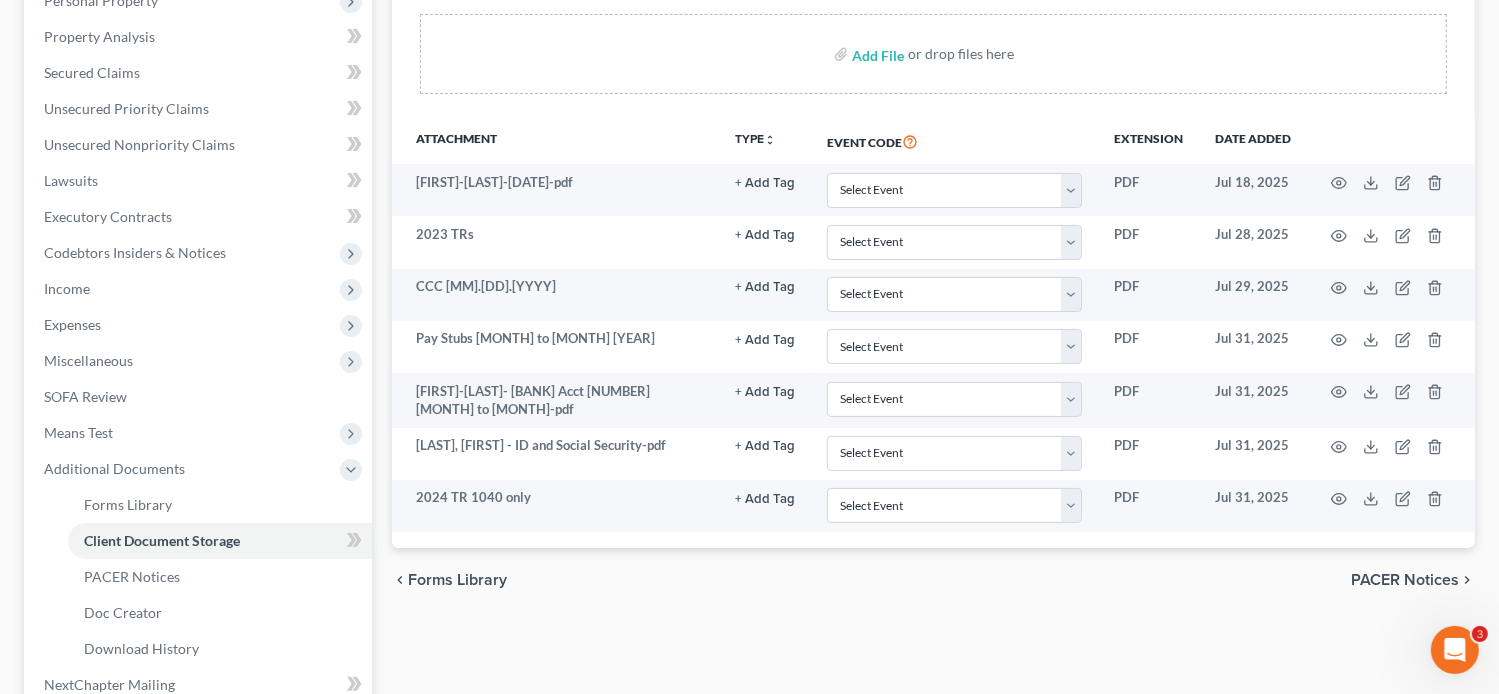 scroll, scrollTop: 368, scrollLeft: 0, axis: vertical 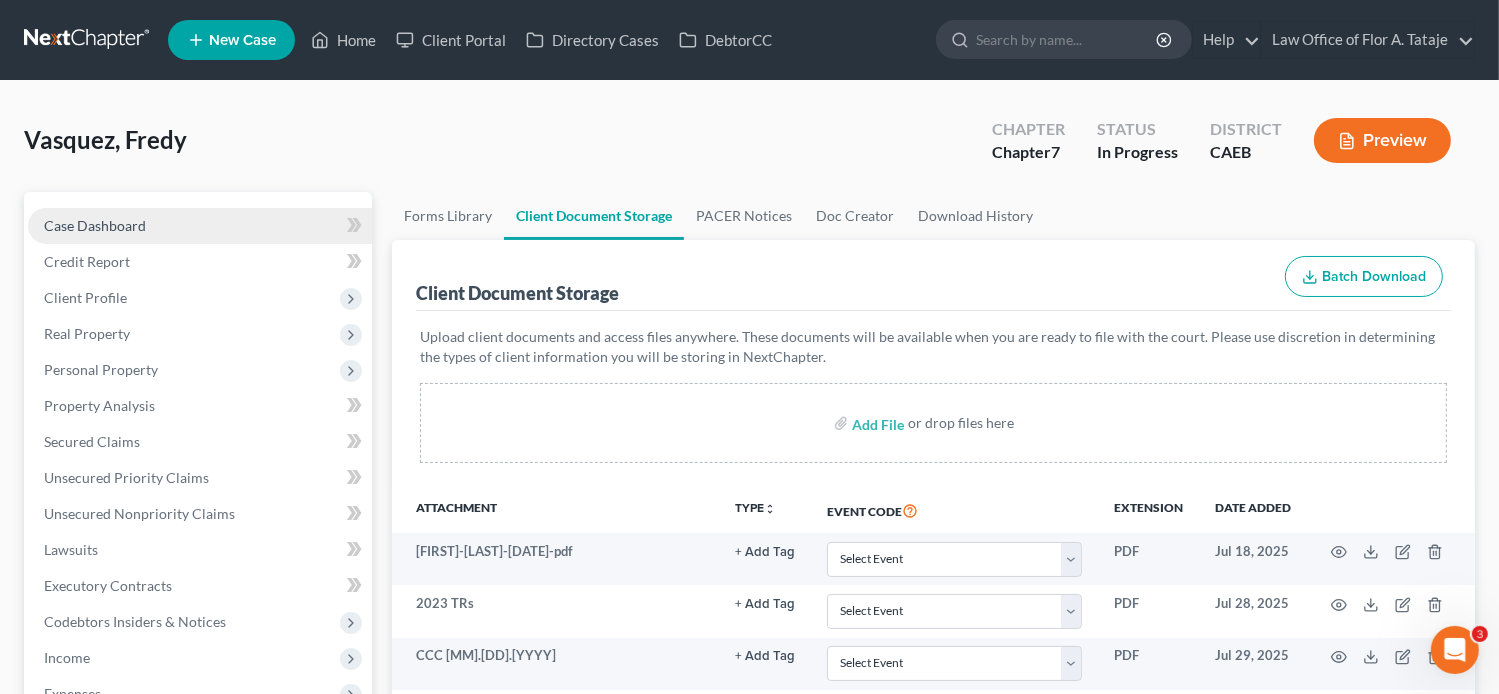 click on "Case Dashboard" at bounding box center [200, 226] 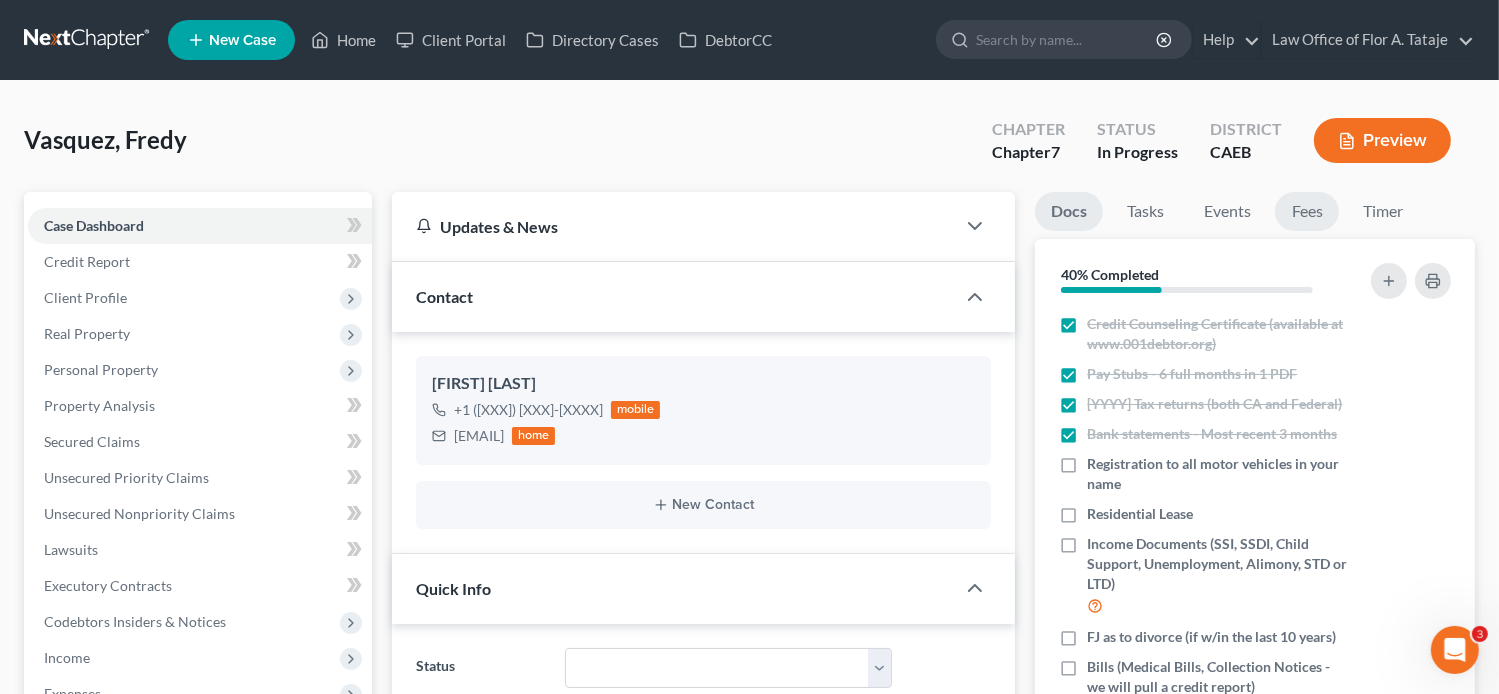 click on "Fees" at bounding box center [1307, 211] 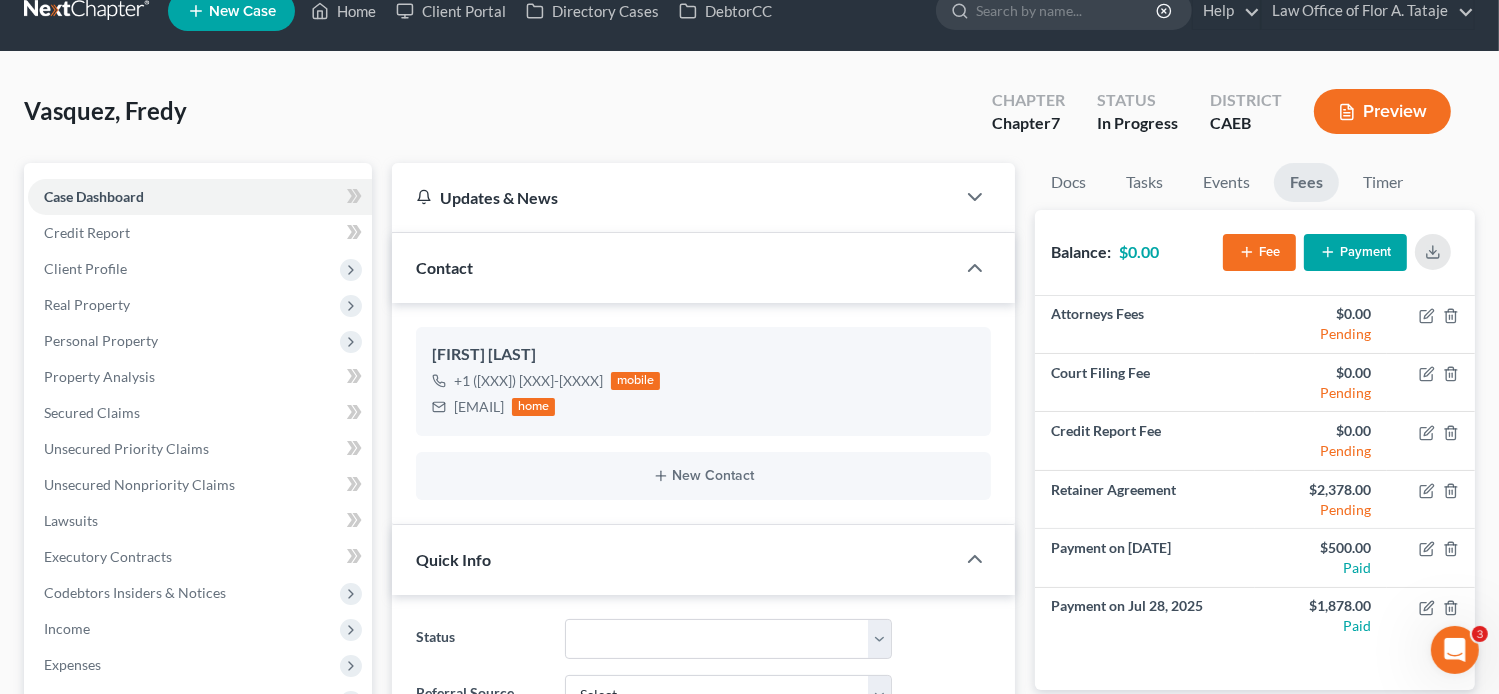 scroll, scrollTop: 16, scrollLeft: 0, axis: vertical 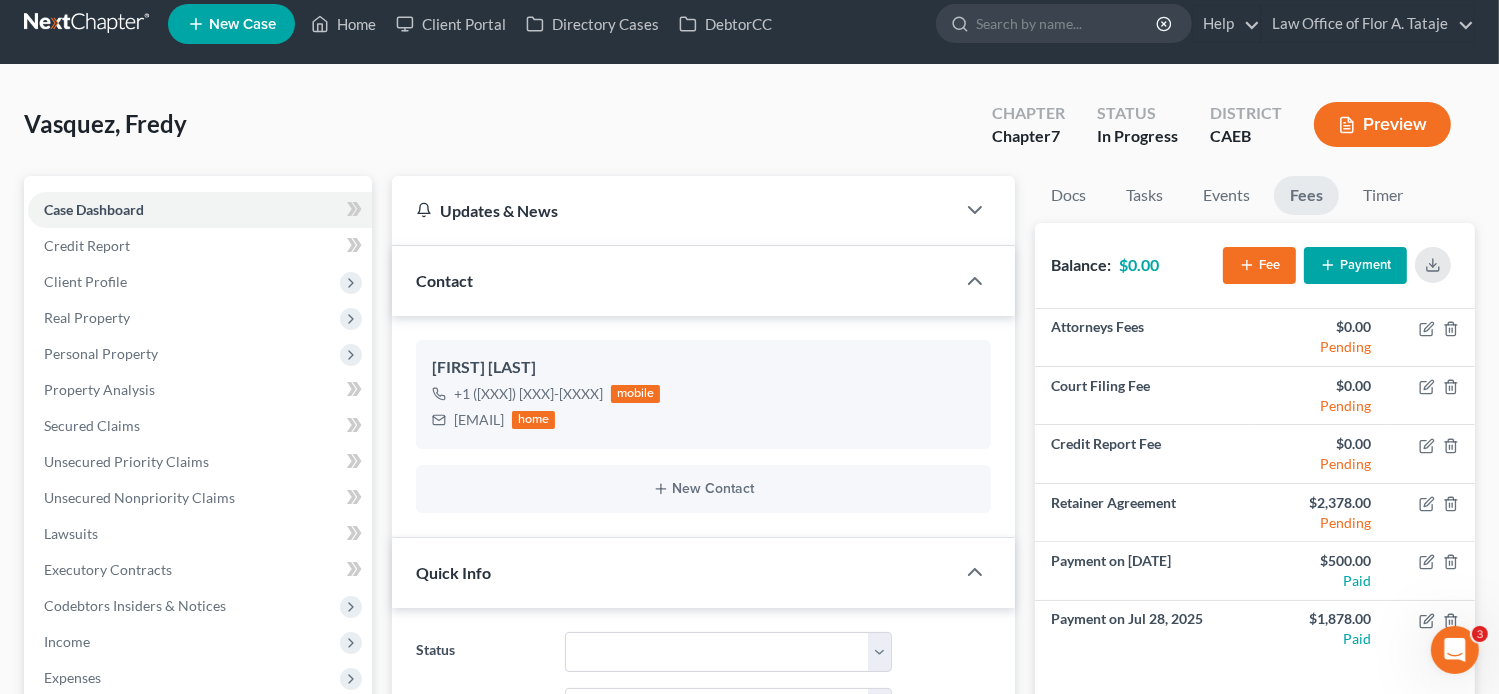 click on "[LAST], [FIRST] Upgraded Chapter Chapter  7 Status In Progress District CAEB Preview Petition Navigation
Case Dashboard
Payments
Invoices
Payments
Payments
Credit Report" at bounding box center (749, 990) 